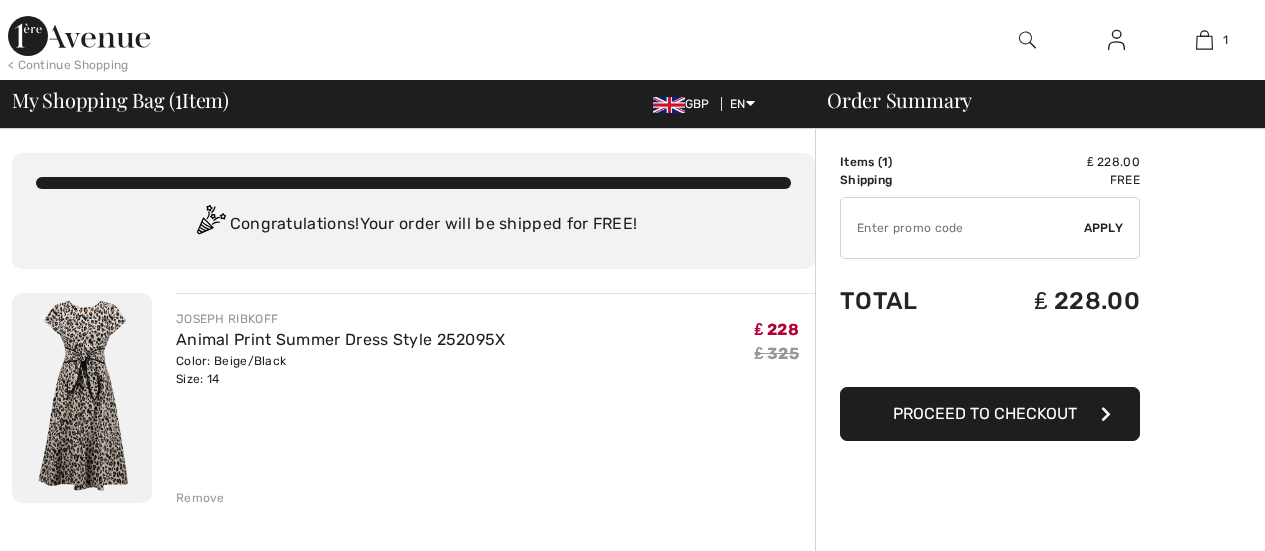 scroll, scrollTop: 0, scrollLeft: 0, axis: both 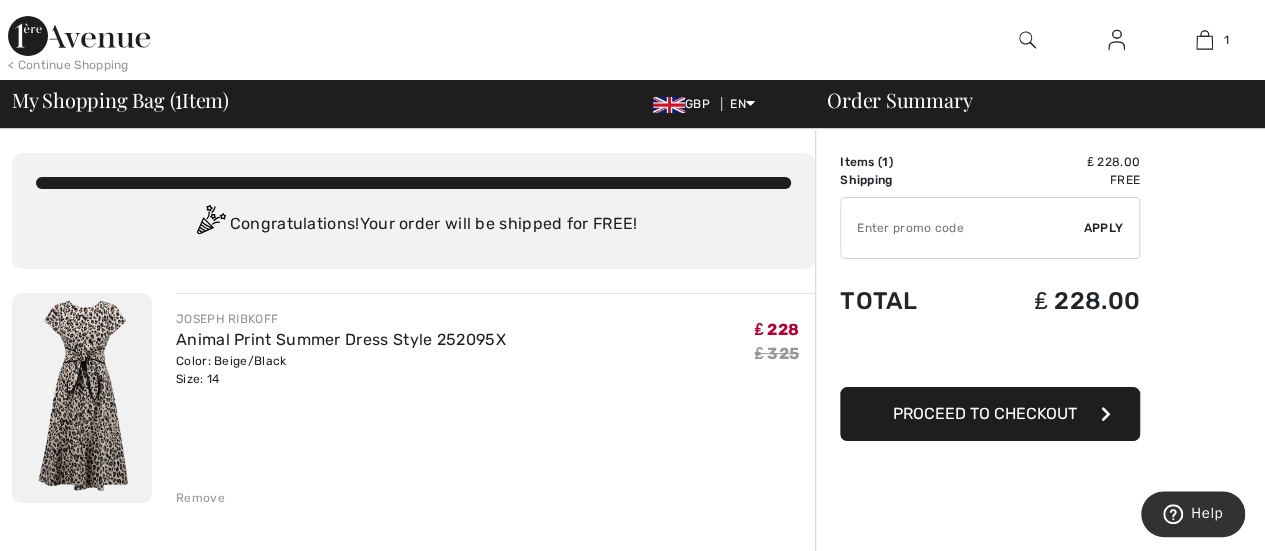 click on "Proceed to Checkout" at bounding box center [985, 413] 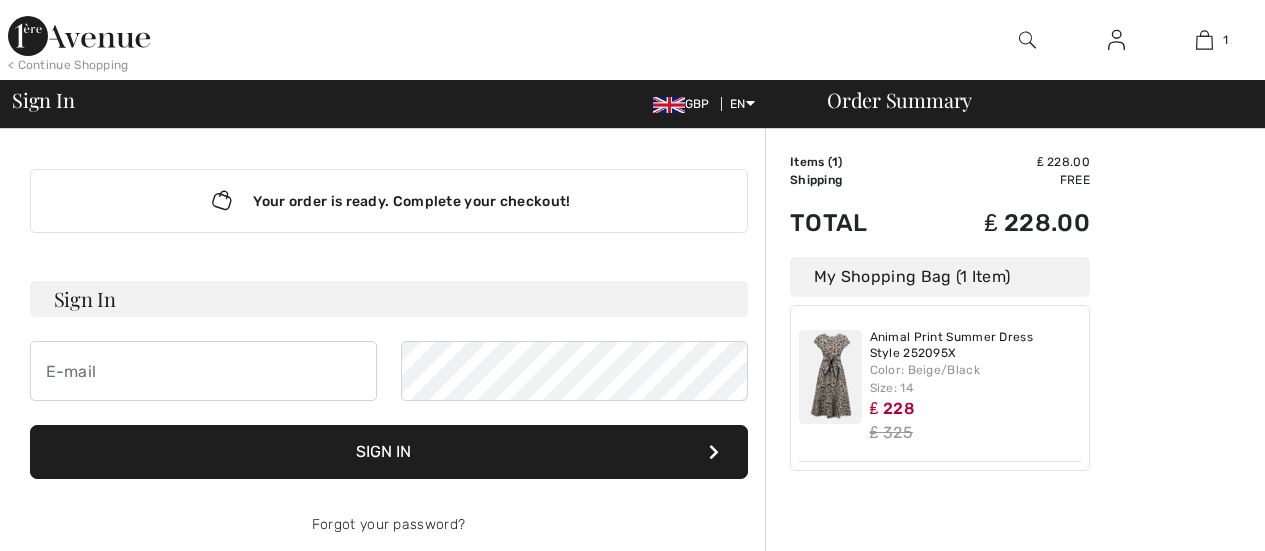scroll, scrollTop: 0, scrollLeft: 0, axis: both 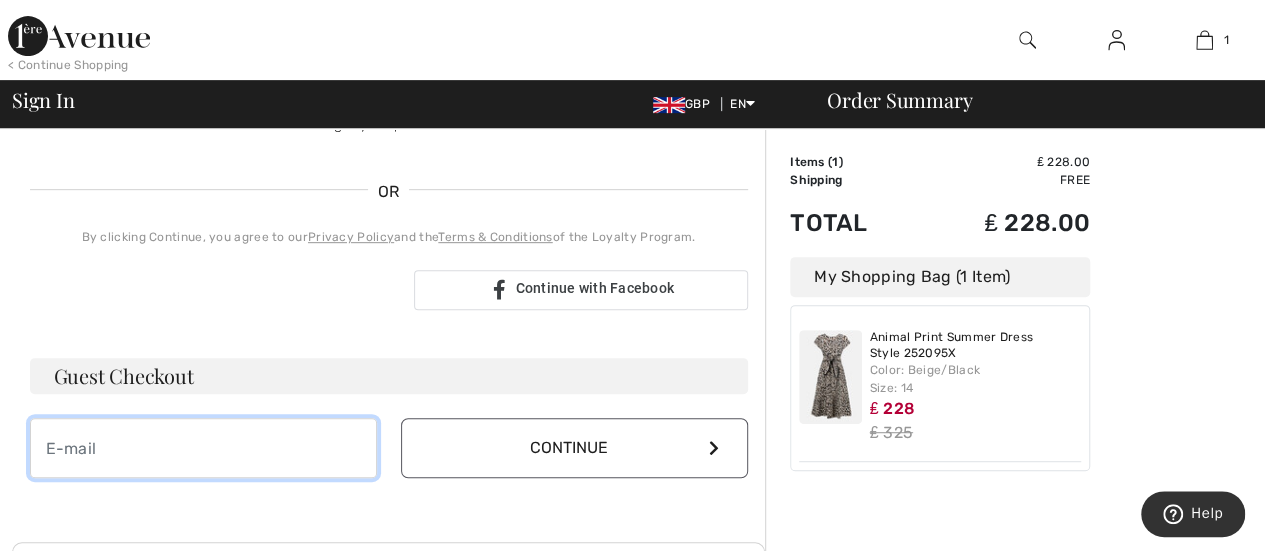 click at bounding box center (203, 448) 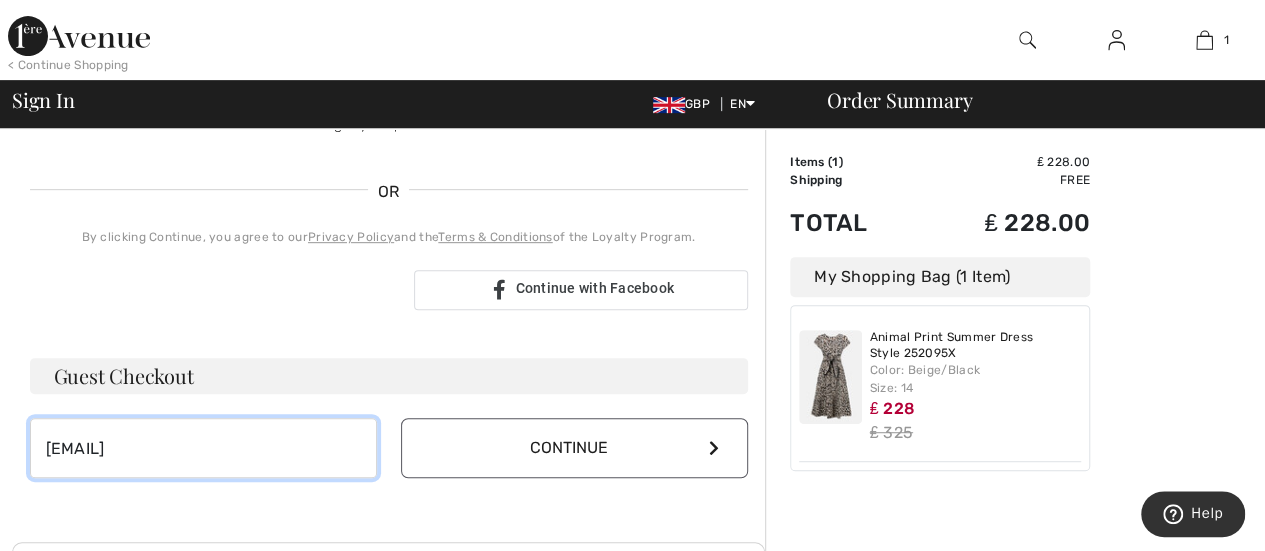 type on "[EMAIL]" 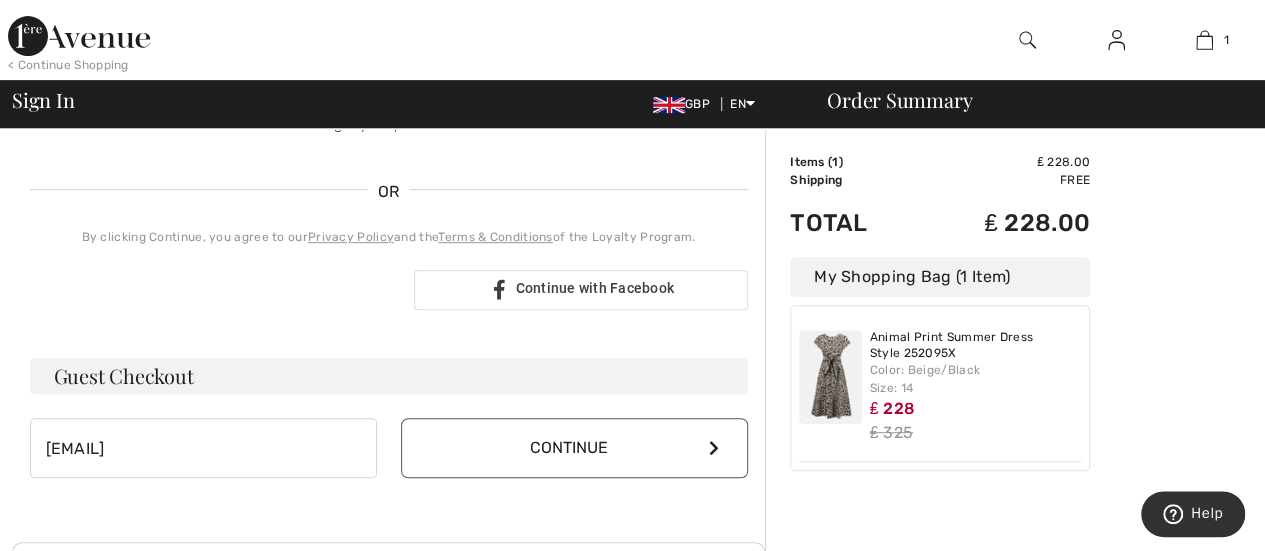 click on "Continue" at bounding box center [574, 448] 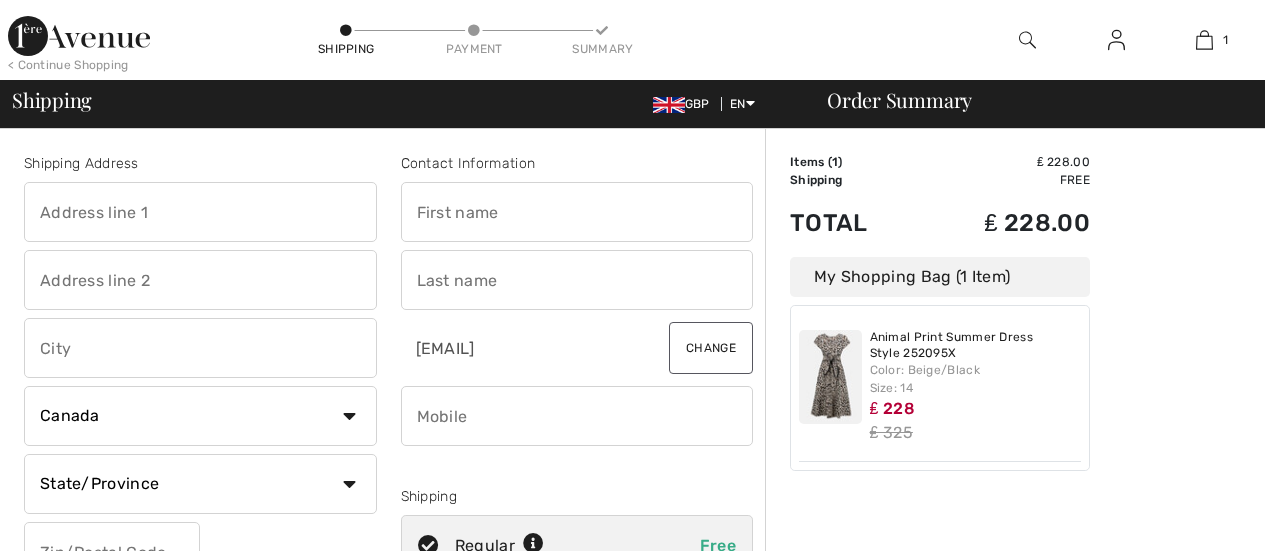 scroll, scrollTop: 0, scrollLeft: 0, axis: both 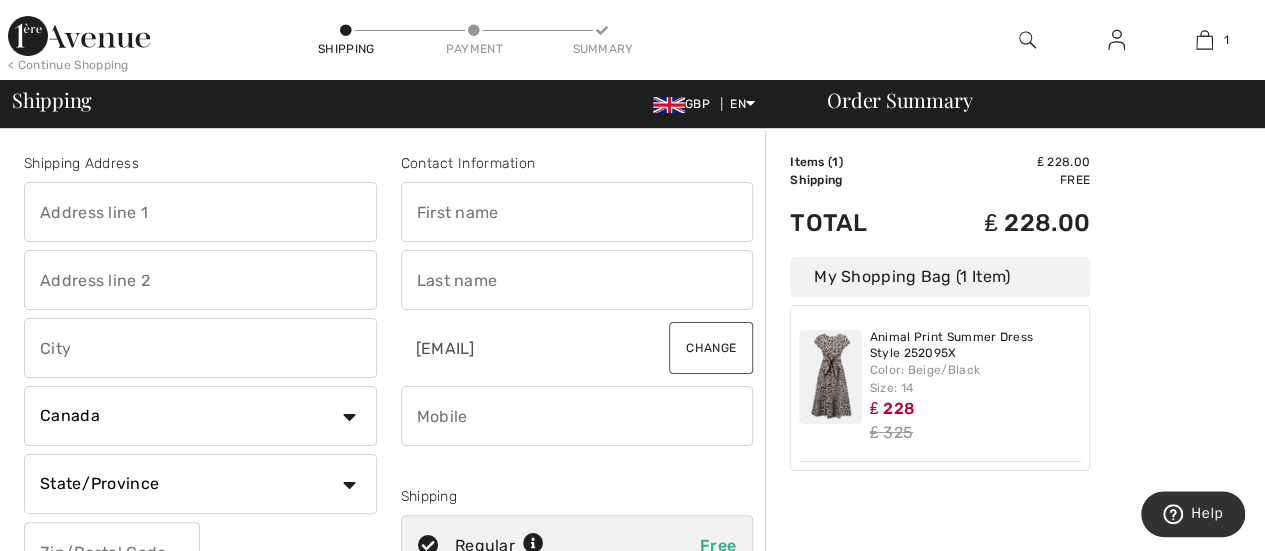 click at bounding box center (200, 212) 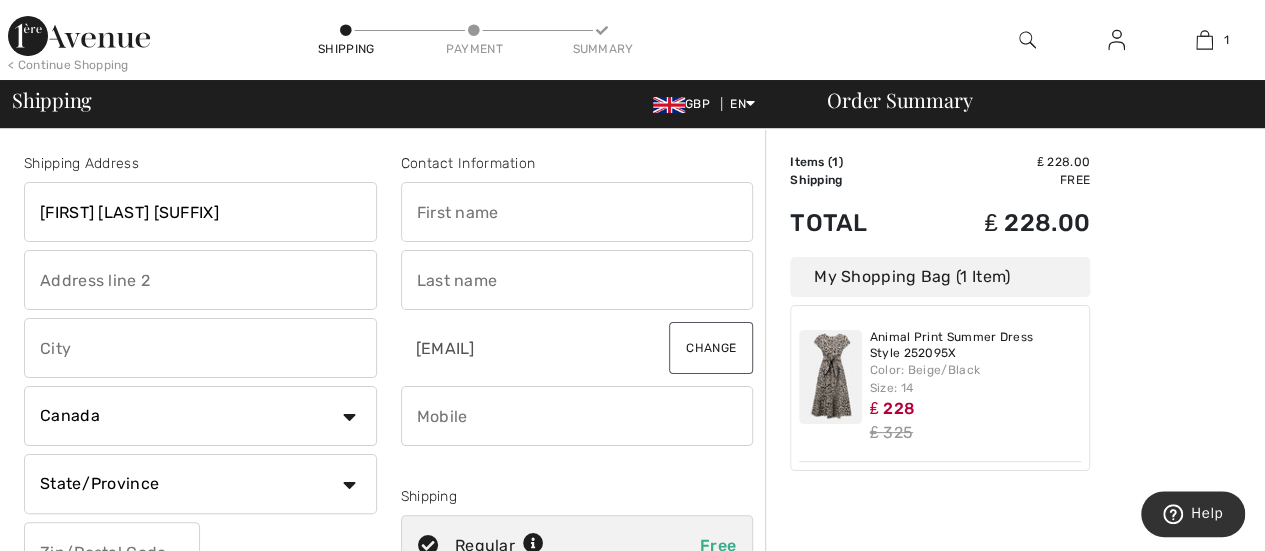 type on "[FIRST] [LAST] [SUFFIX]" 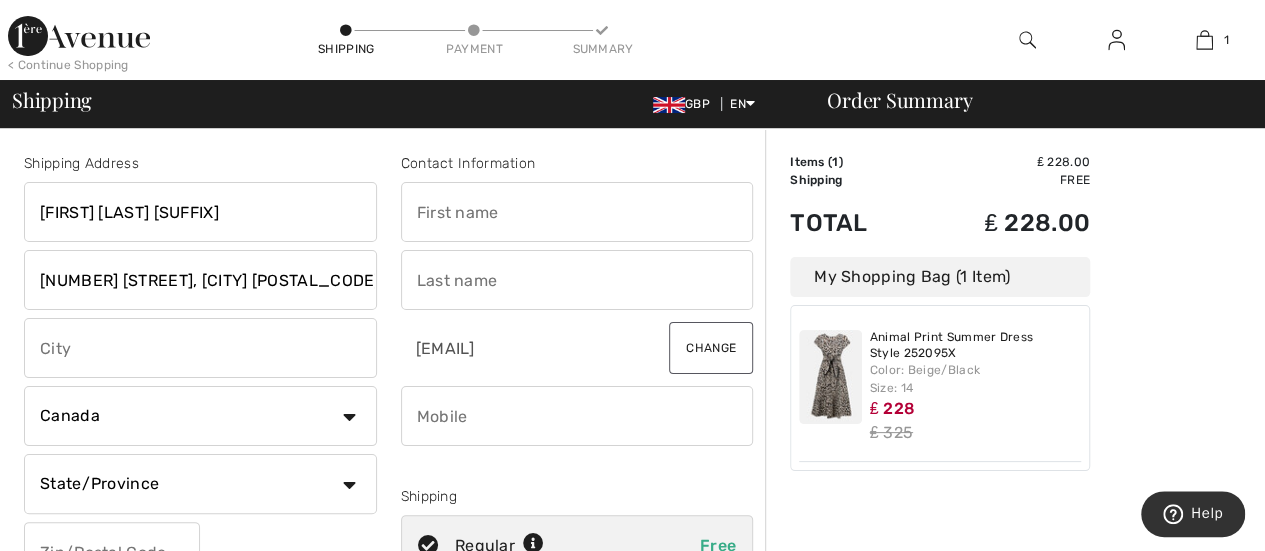 type on "[NUMBER] [STREET], [AREA]" 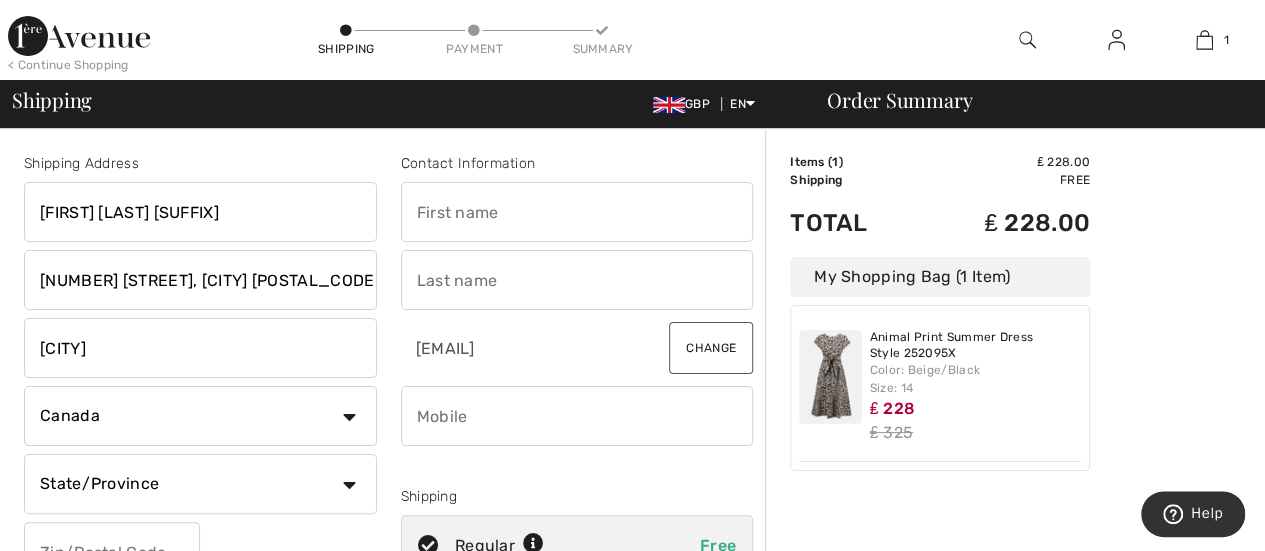 type on "WIGAN" 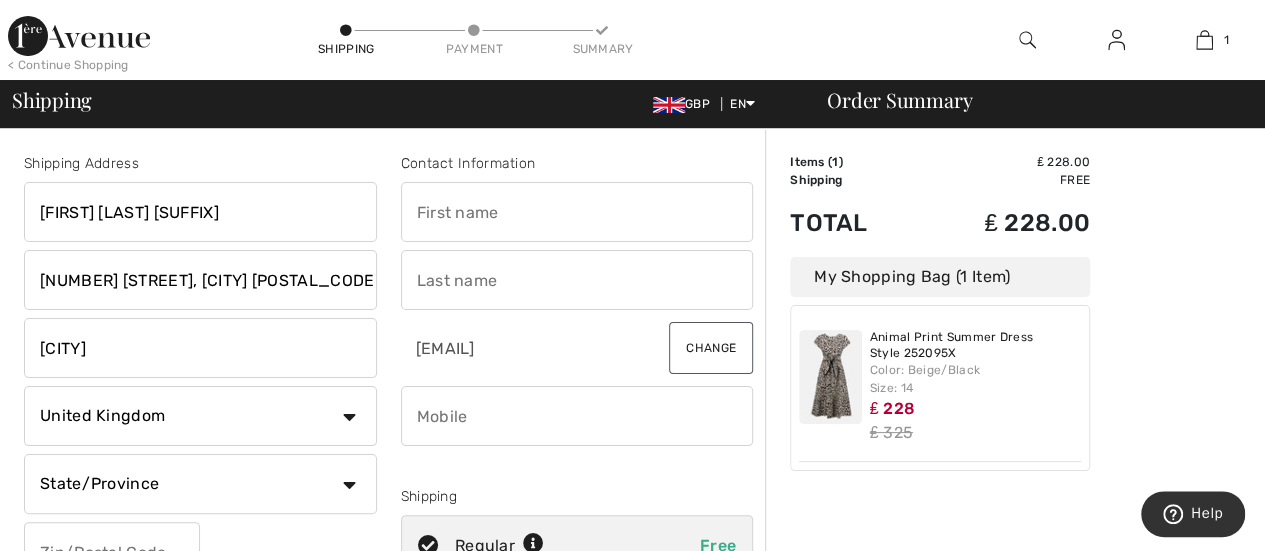 click on "Country
Canada
United States
Afghanistan
Aland Islands
Albania
Algeria
American Samoa
Andorra
Angola
Anguilla
Antarctica
Antigua and Barbuda
Argentina
Armenia
Aruba
Australia
Austria
Azerbaijan
Bahamas
Bahrain
Bangladesh
Barbados
Belarus
Belgium
Belize
Benin
Bermuda
Bhutan
Bolivia
Bonaire
Bosnia and Herzegovina
Botswana
Bouvet Island
Brazil
British Indian Ocean Territory
Brunei Darussalam
Bulgaria
Burkina Faso
Burundi
Cambodia
Cameroon
Cape Verde
Cayman Islands
Central African Republic
Chad
Chile China" at bounding box center [200, 416] 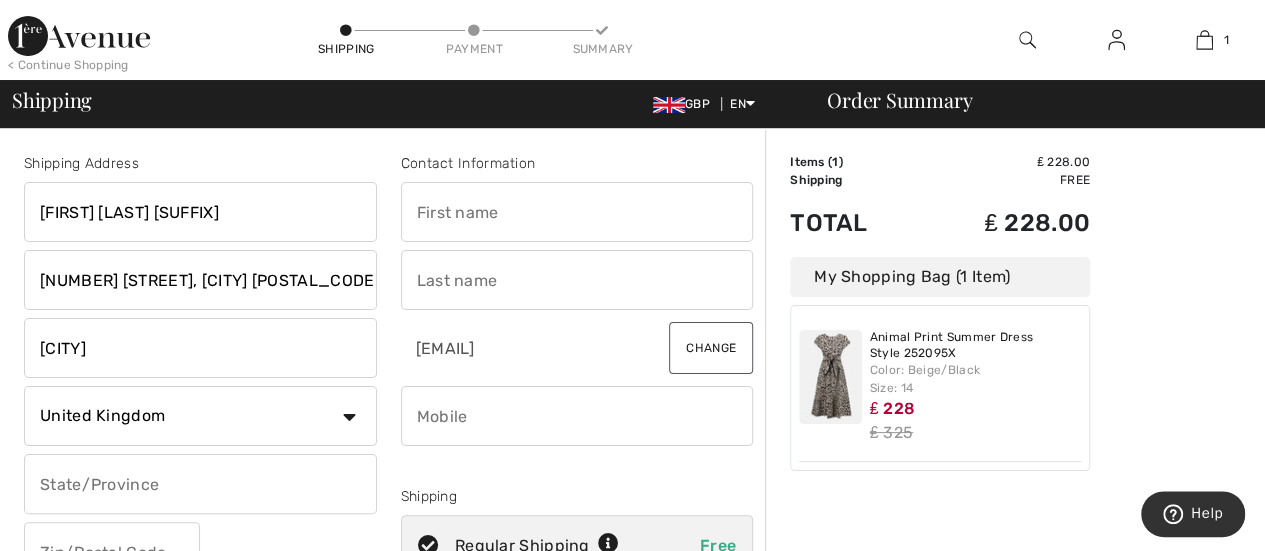click at bounding box center (200, 484) 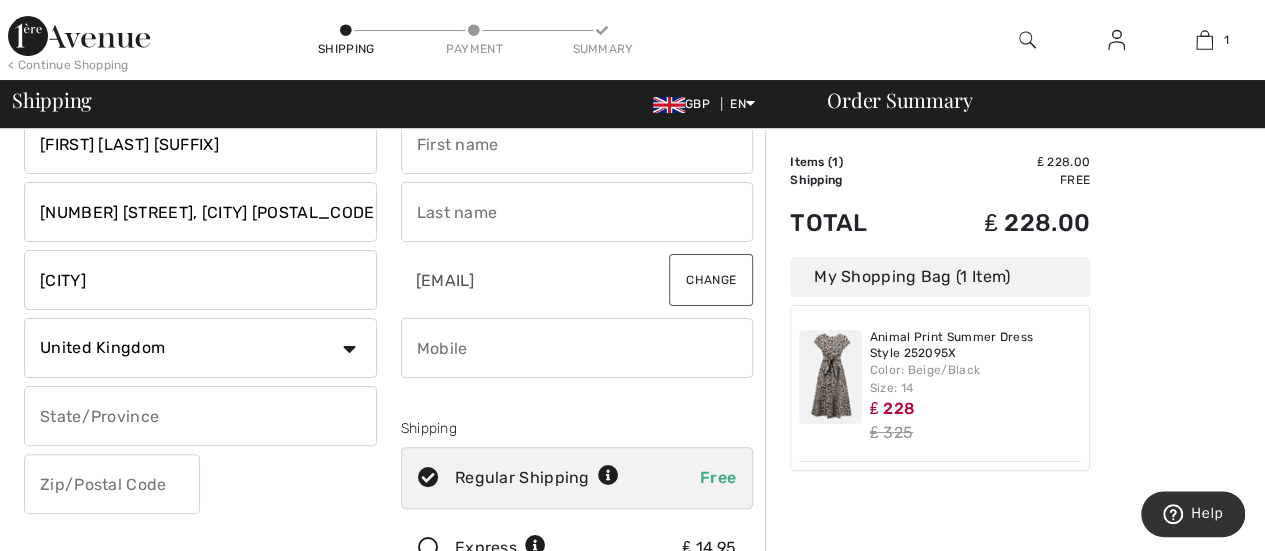 scroll, scrollTop: 100, scrollLeft: 0, axis: vertical 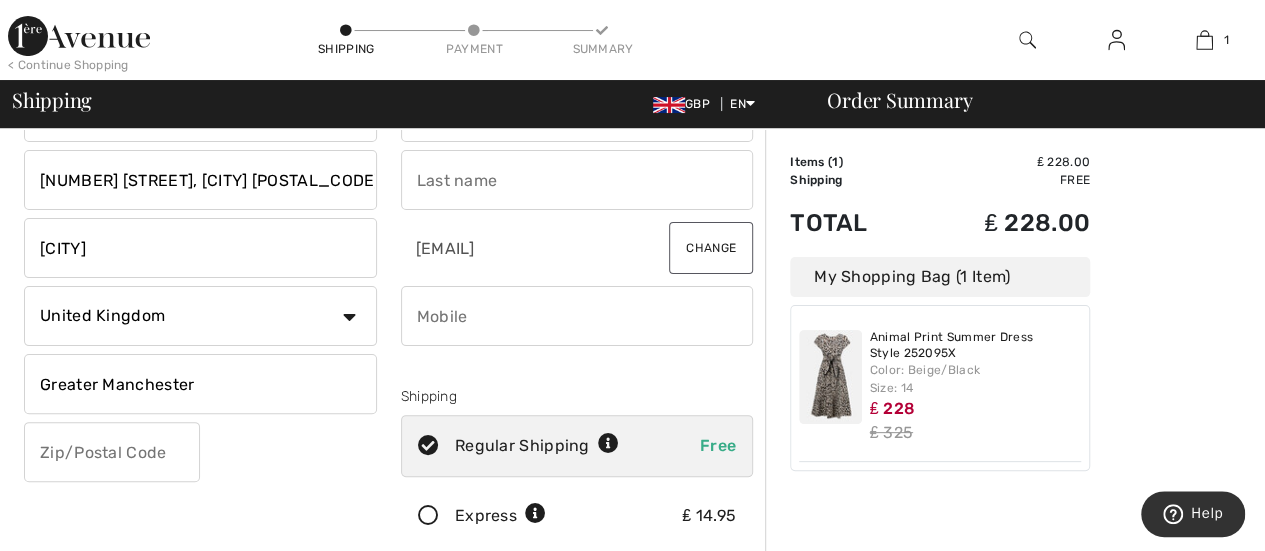 type on "Greater Manchester" 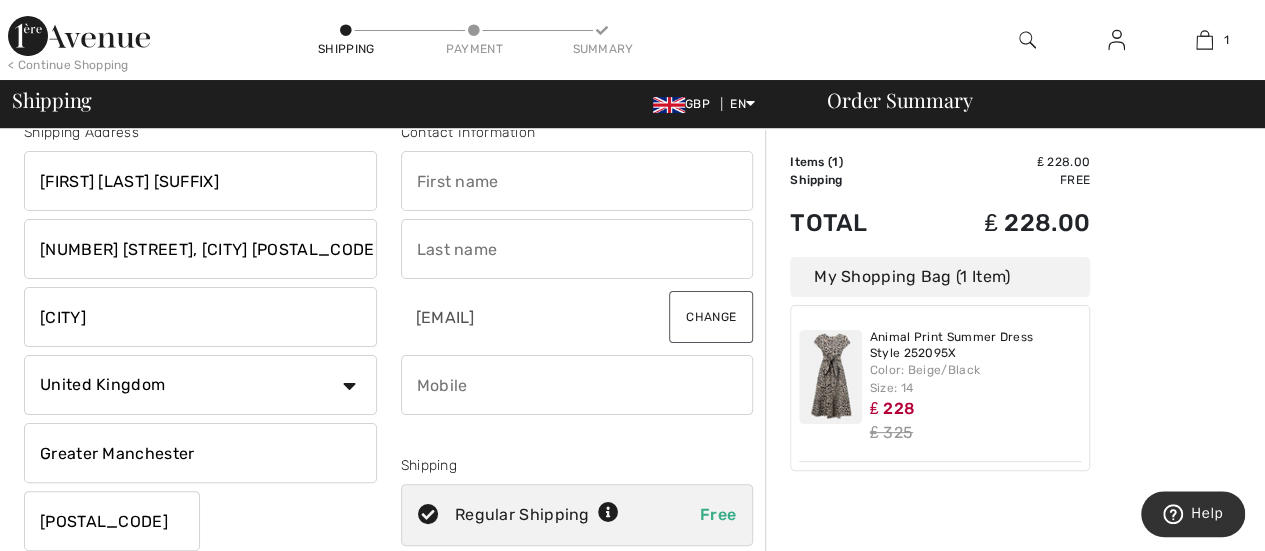 scroll, scrollTop: 0, scrollLeft: 0, axis: both 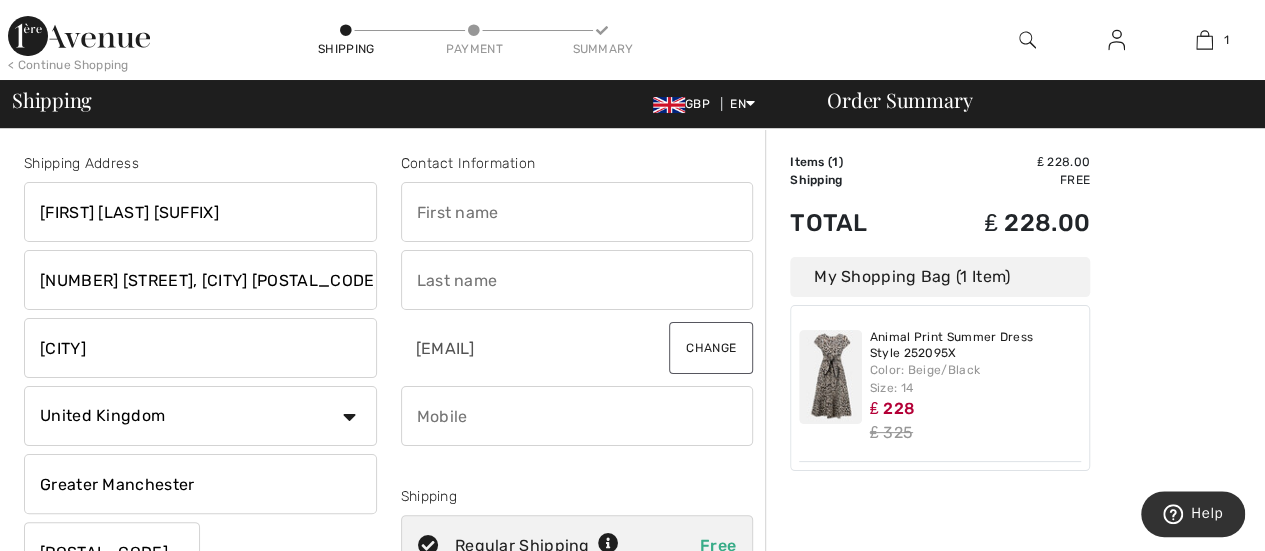type on "[POSTAL_CODE]" 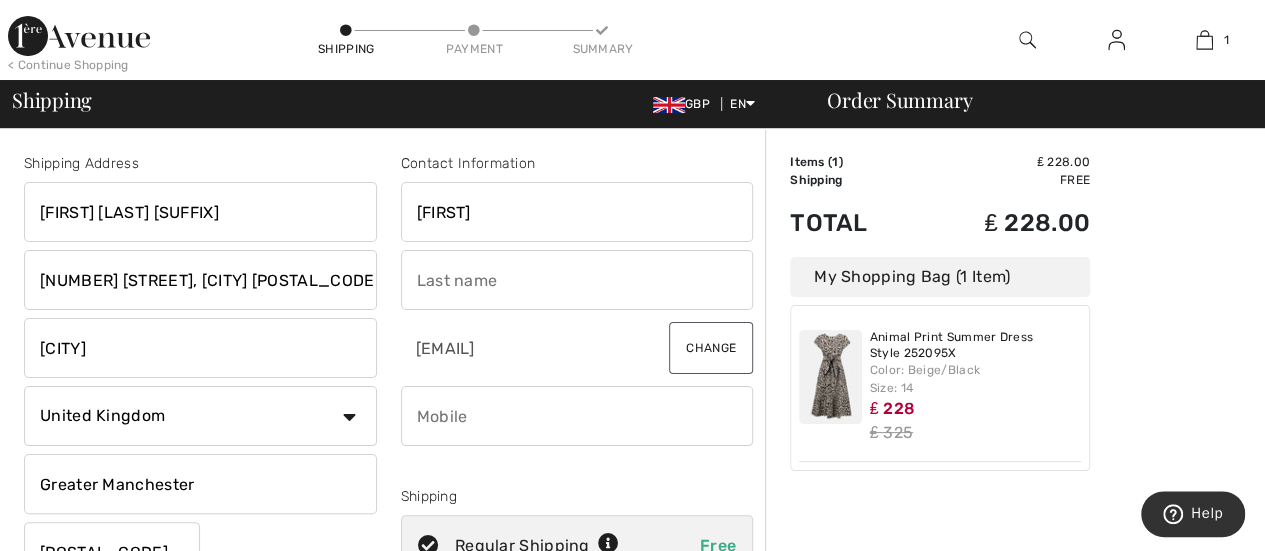 type on "Dorothy" 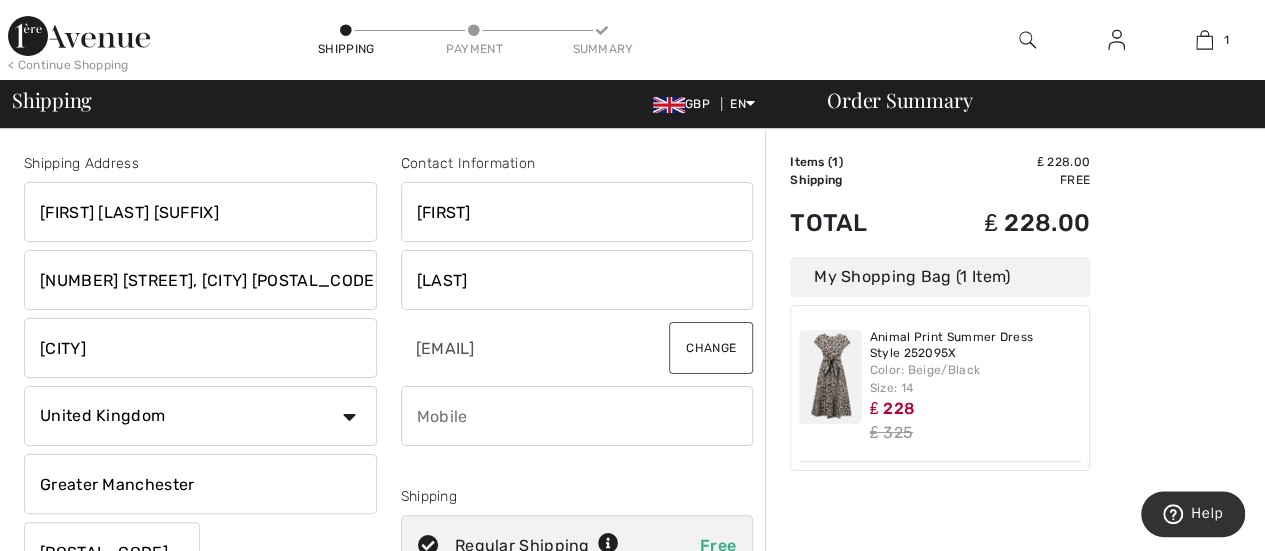 scroll, scrollTop: 0, scrollLeft: 0, axis: both 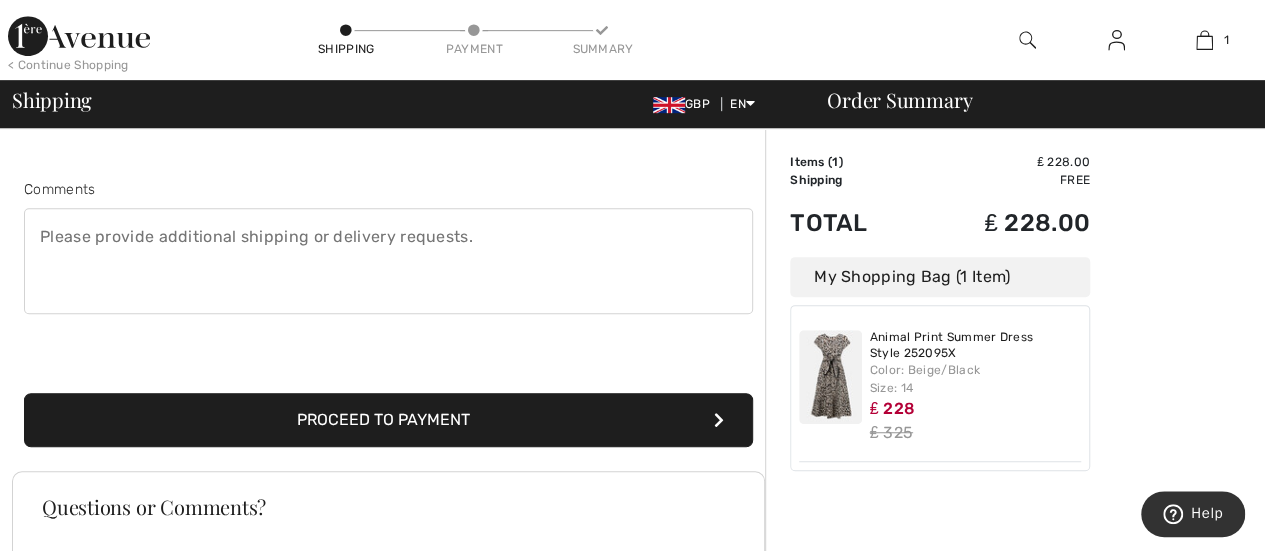 type on "[PHONE]" 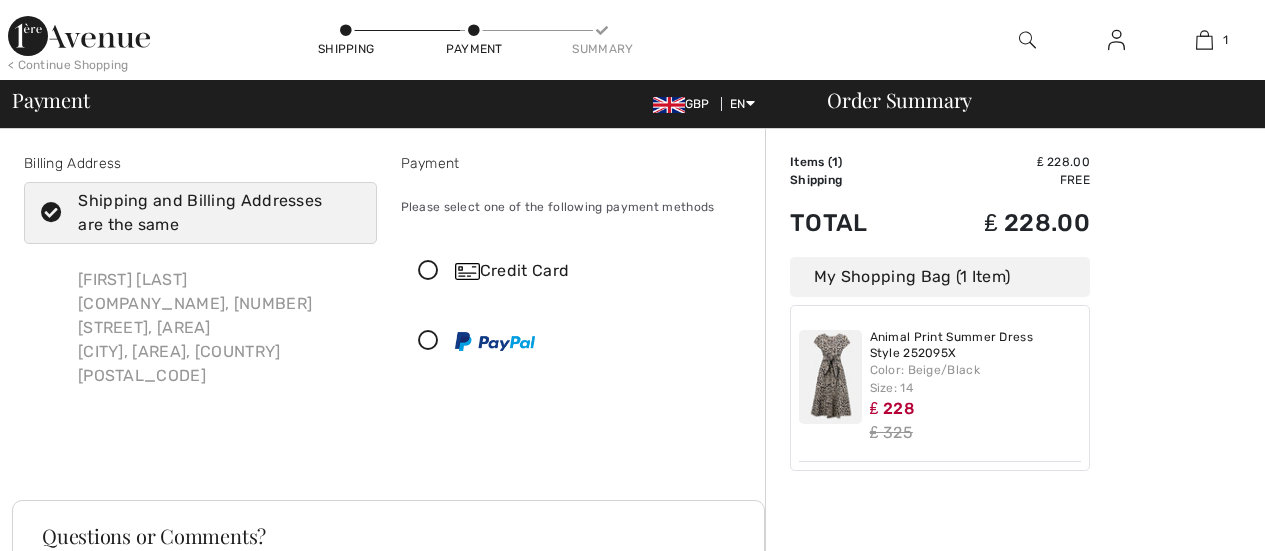 scroll, scrollTop: 0, scrollLeft: 0, axis: both 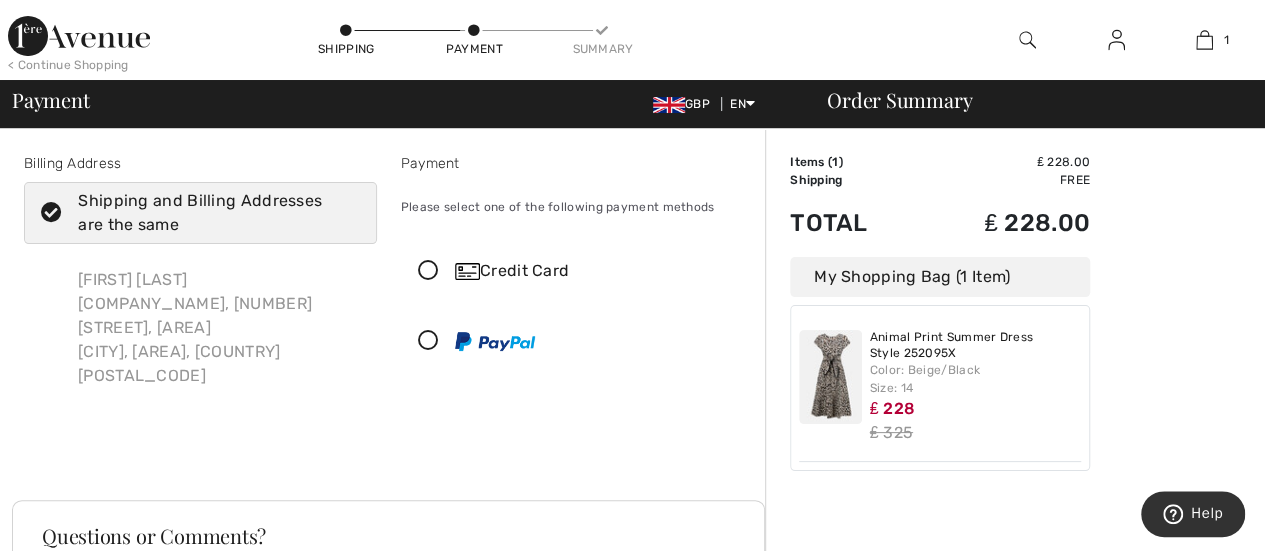 click at bounding box center [51, 213] 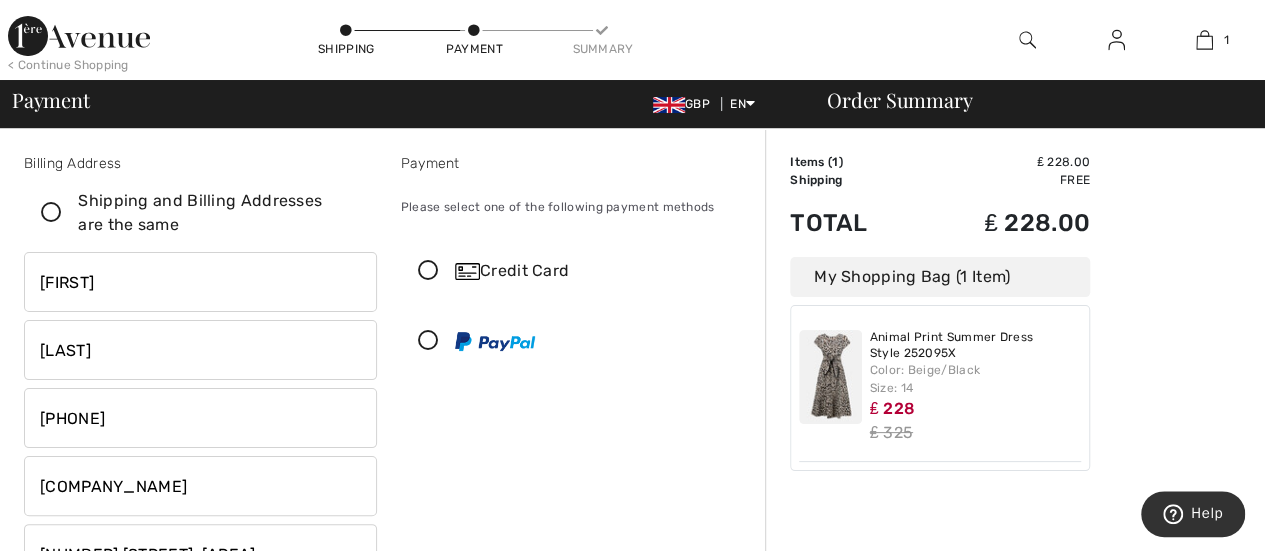 scroll, scrollTop: 100, scrollLeft: 0, axis: vertical 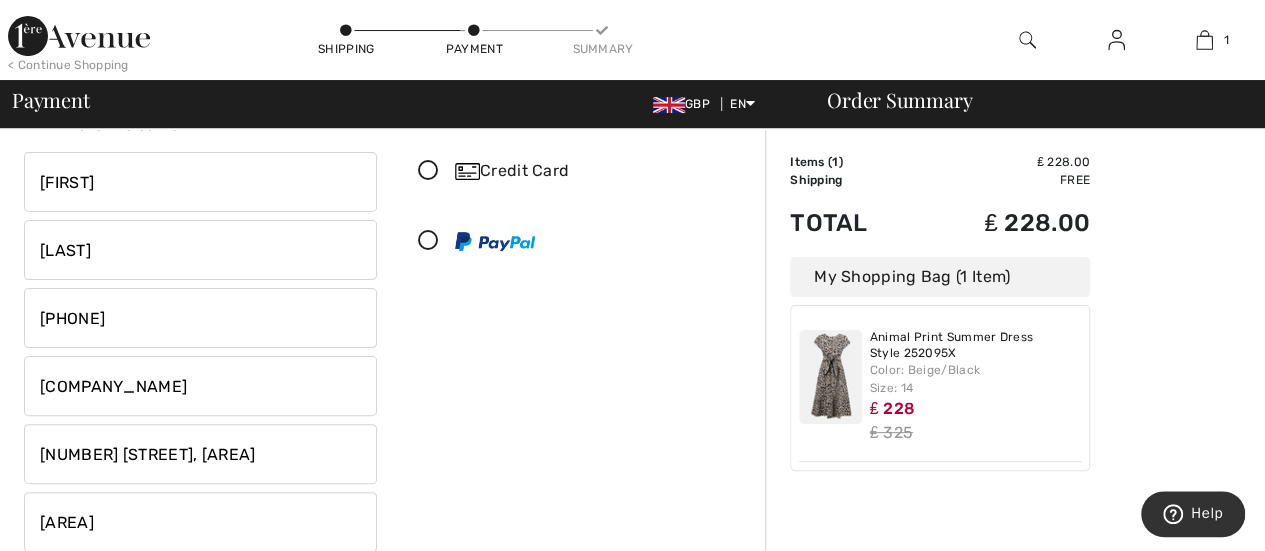 checkbox on "false" 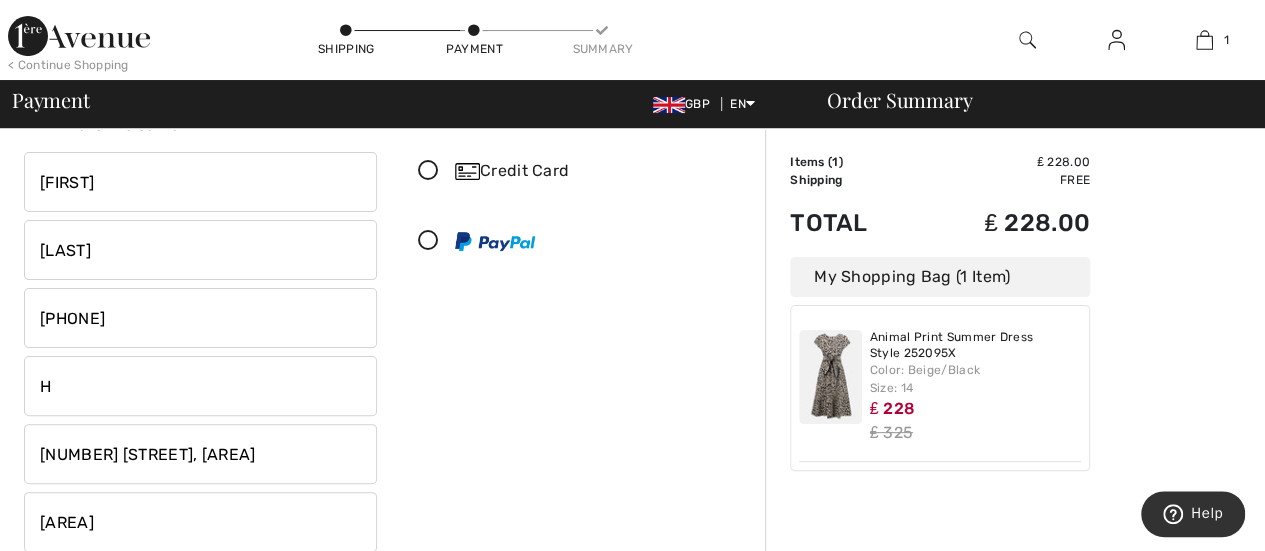 type on "H" 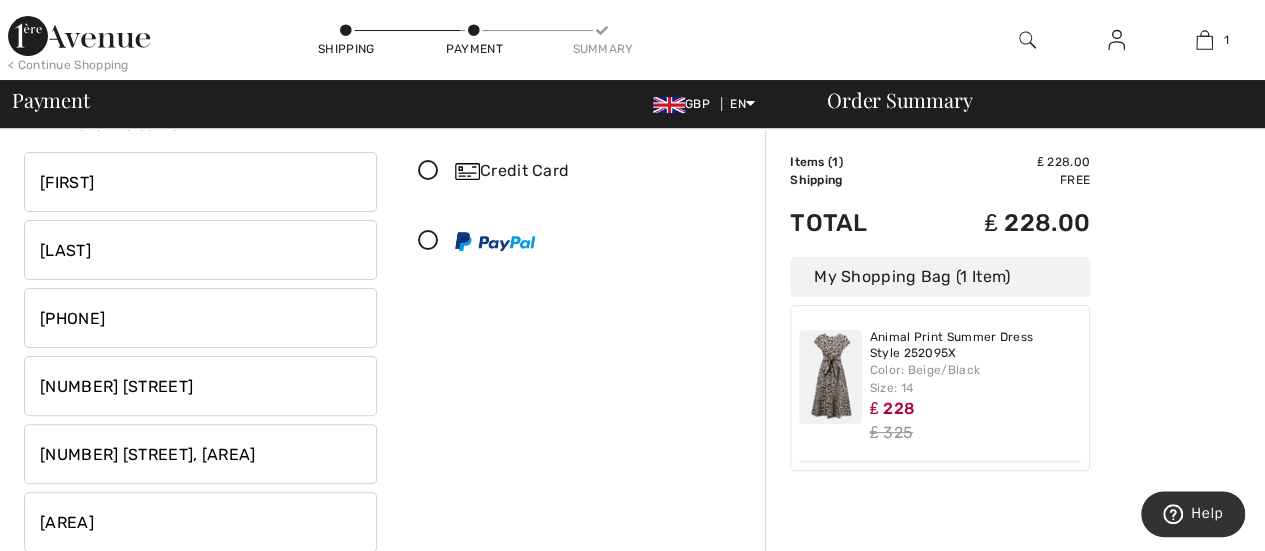 type on "25 Wood Lane" 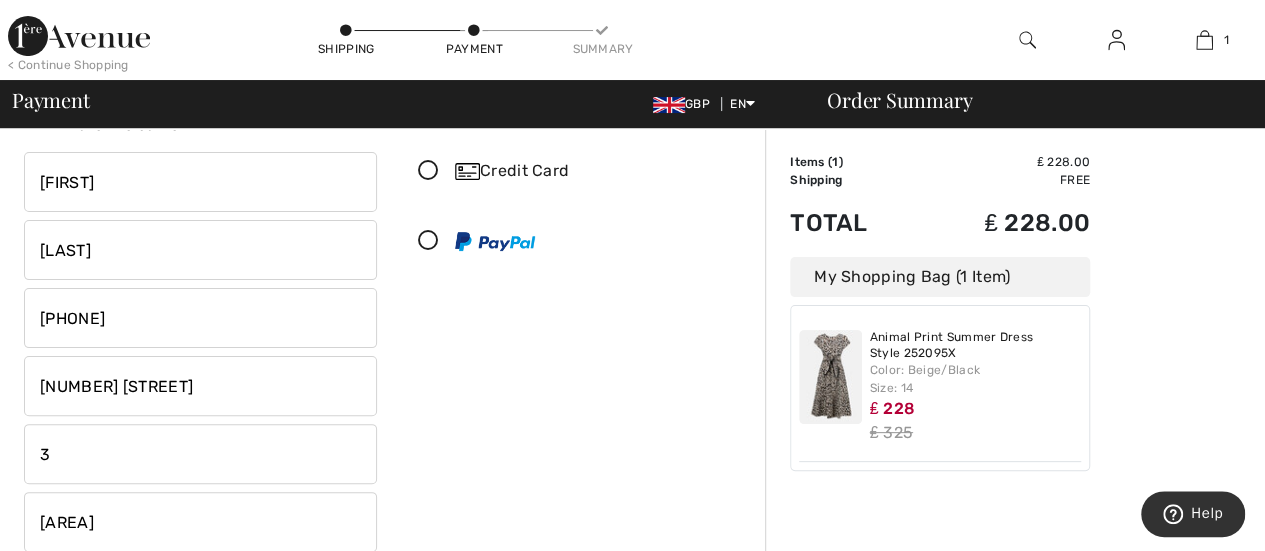 type on "3" 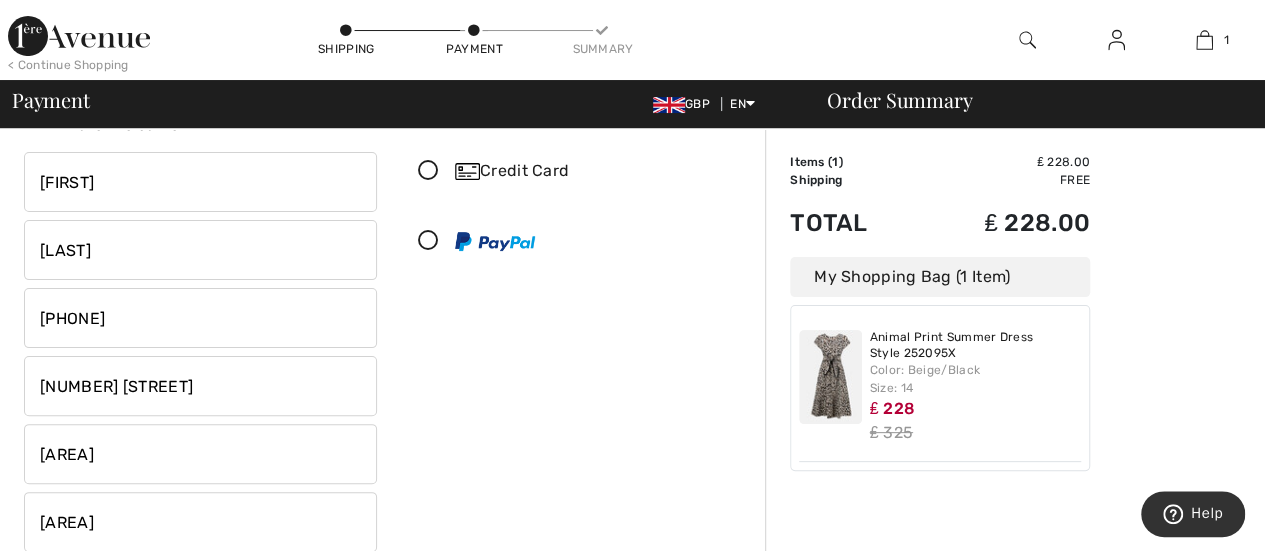 type on "Heskin" 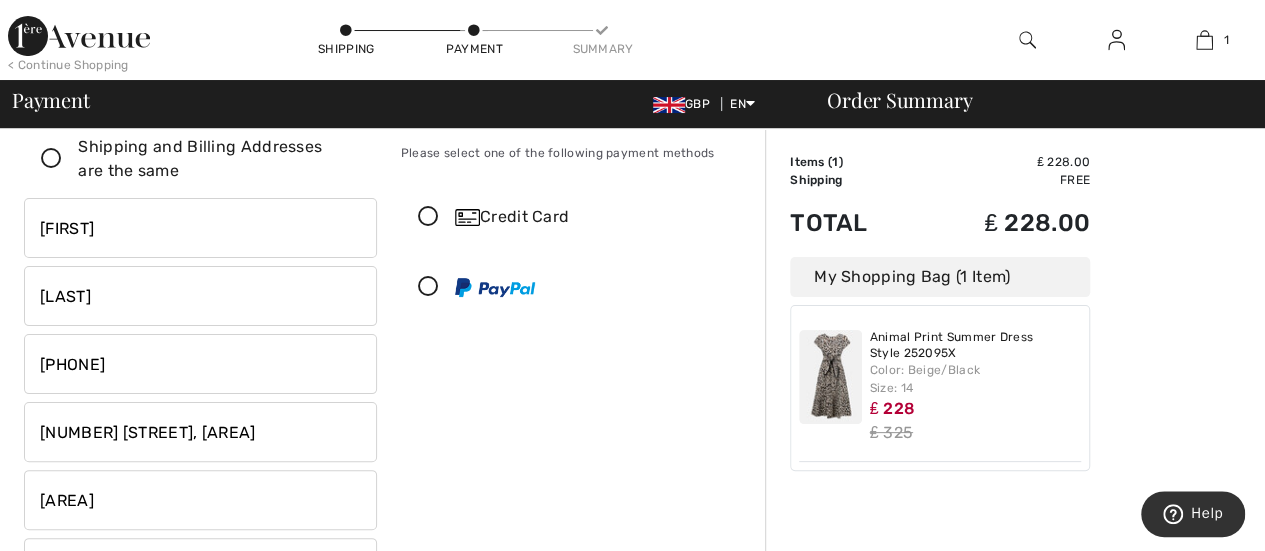 scroll, scrollTop: 100, scrollLeft: 0, axis: vertical 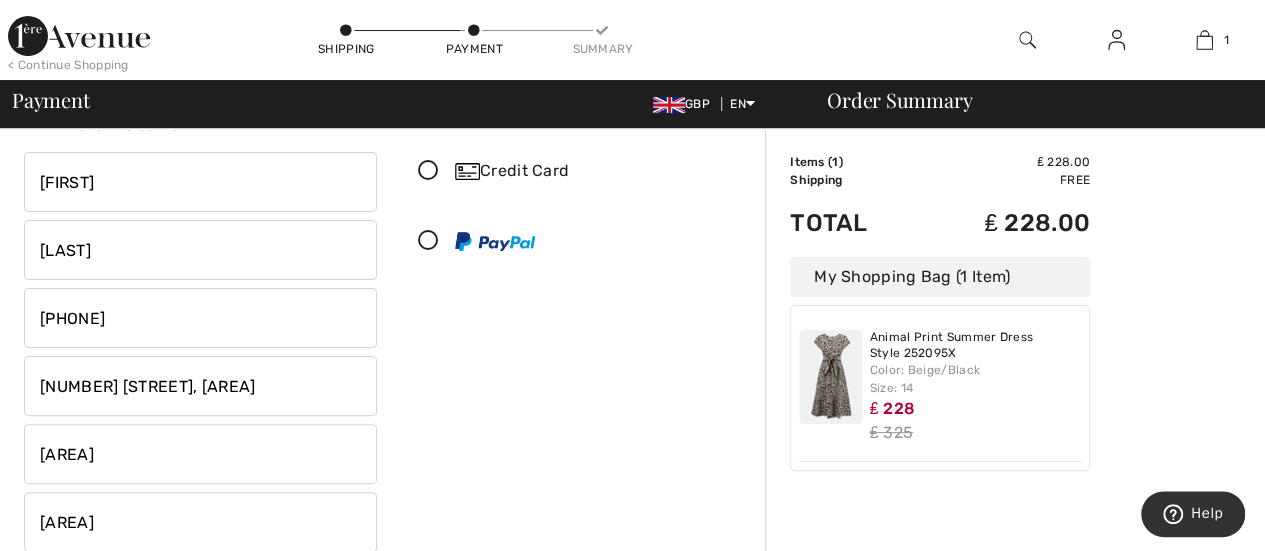 type on "[NUMBER] [STREET], [CITY]" 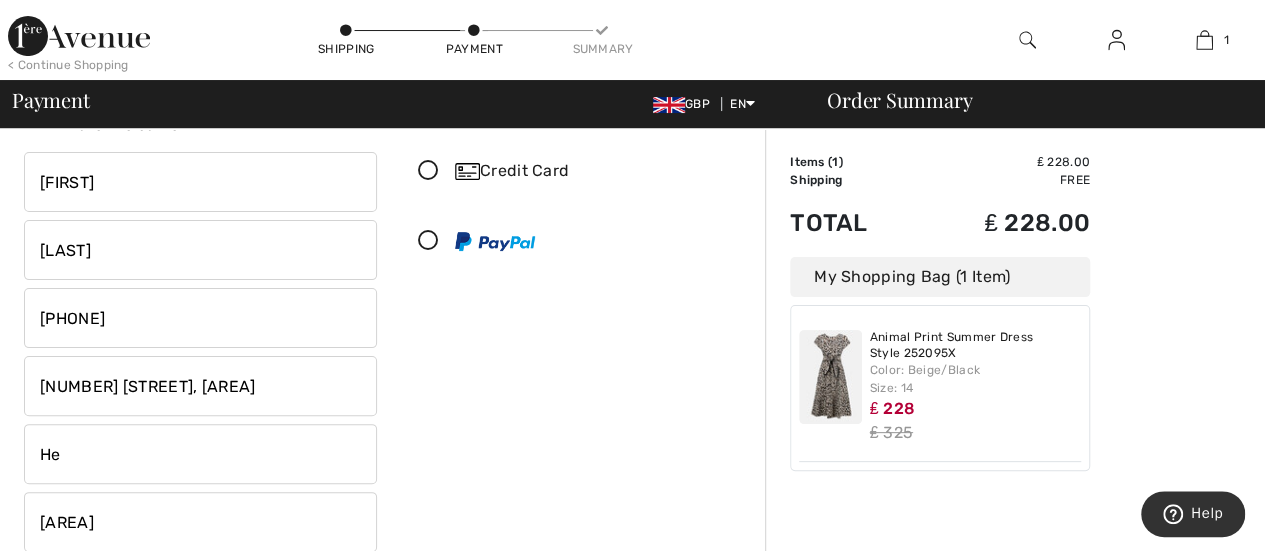 type on "H" 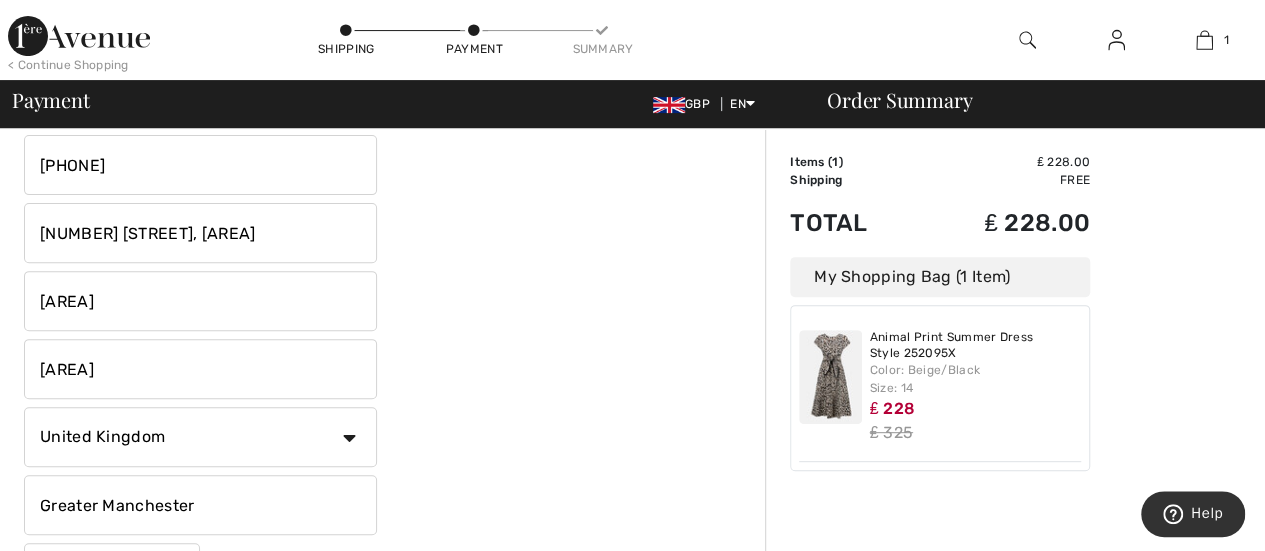 scroll, scrollTop: 300, scrollLeft: 0, axis: vertical 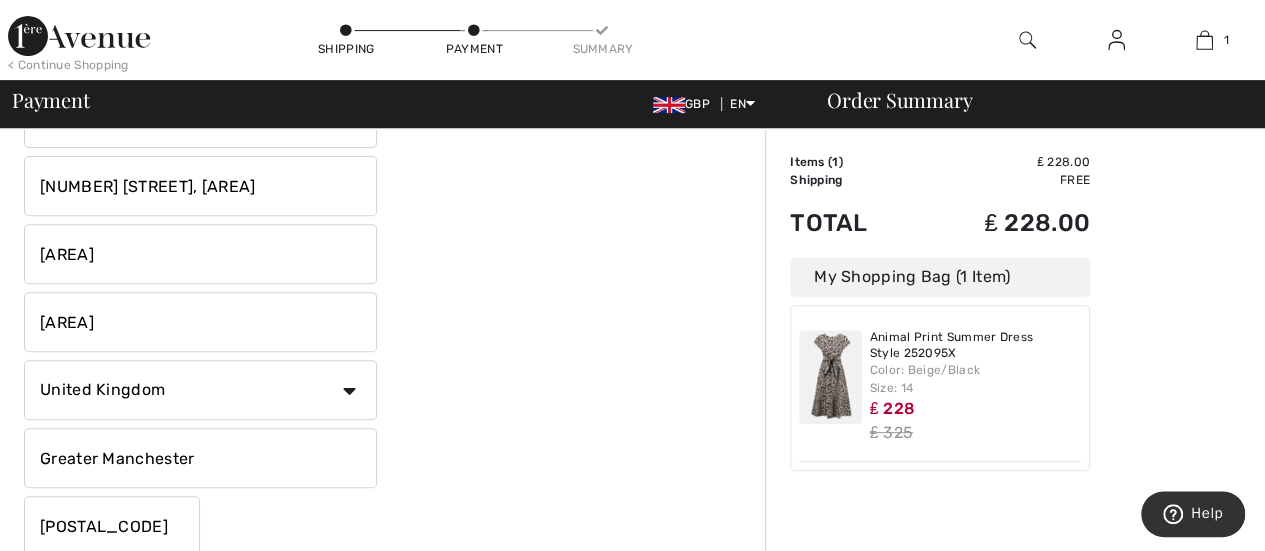 type on "Chorley" 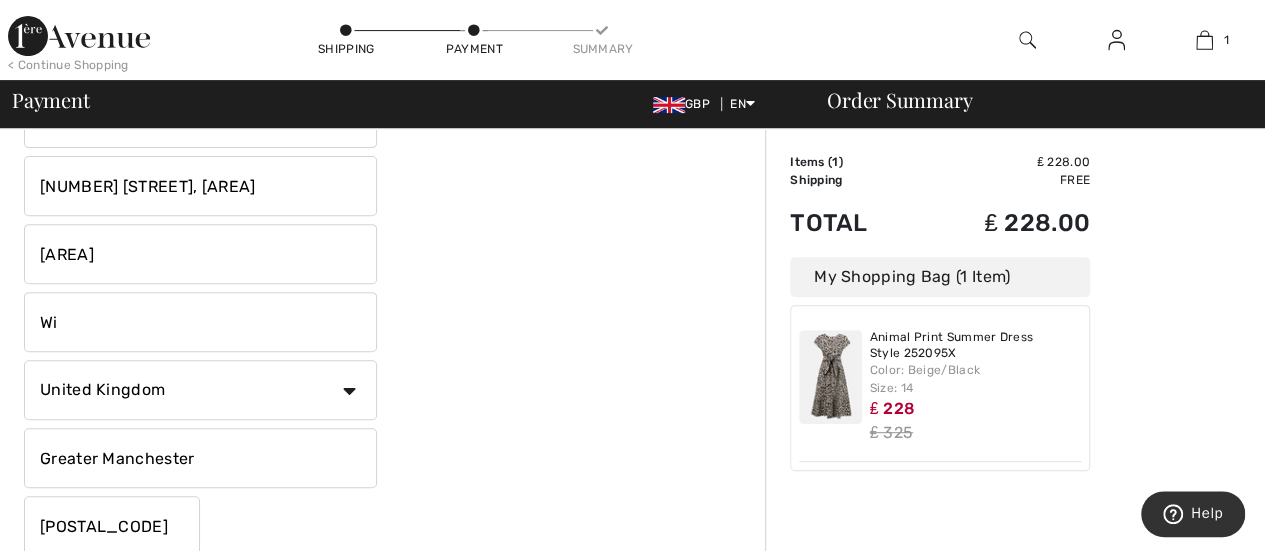type on "W" 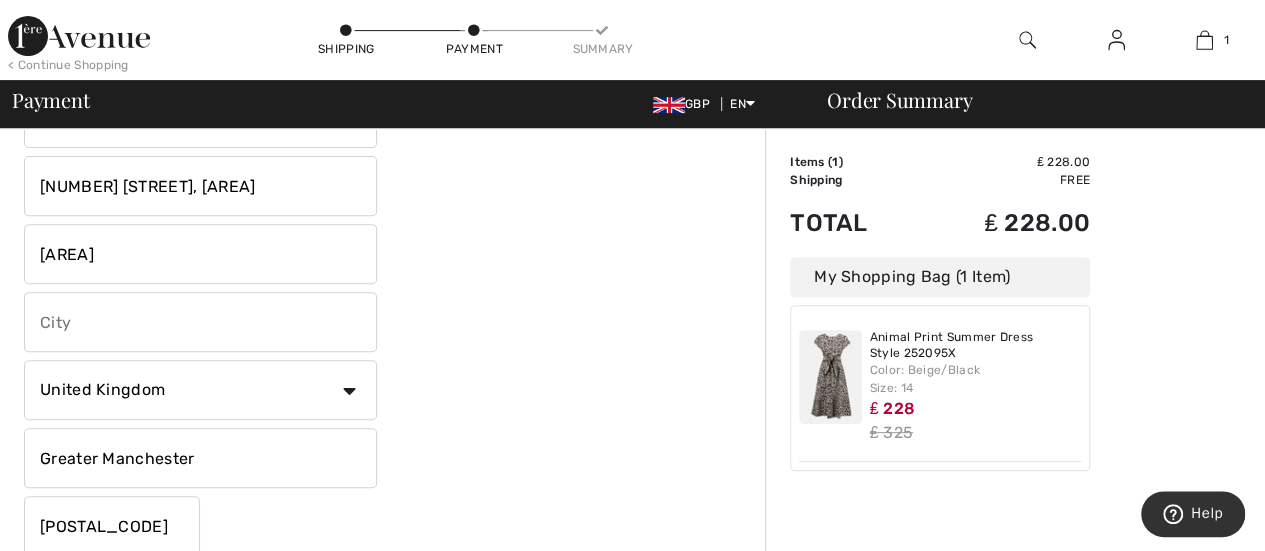 type 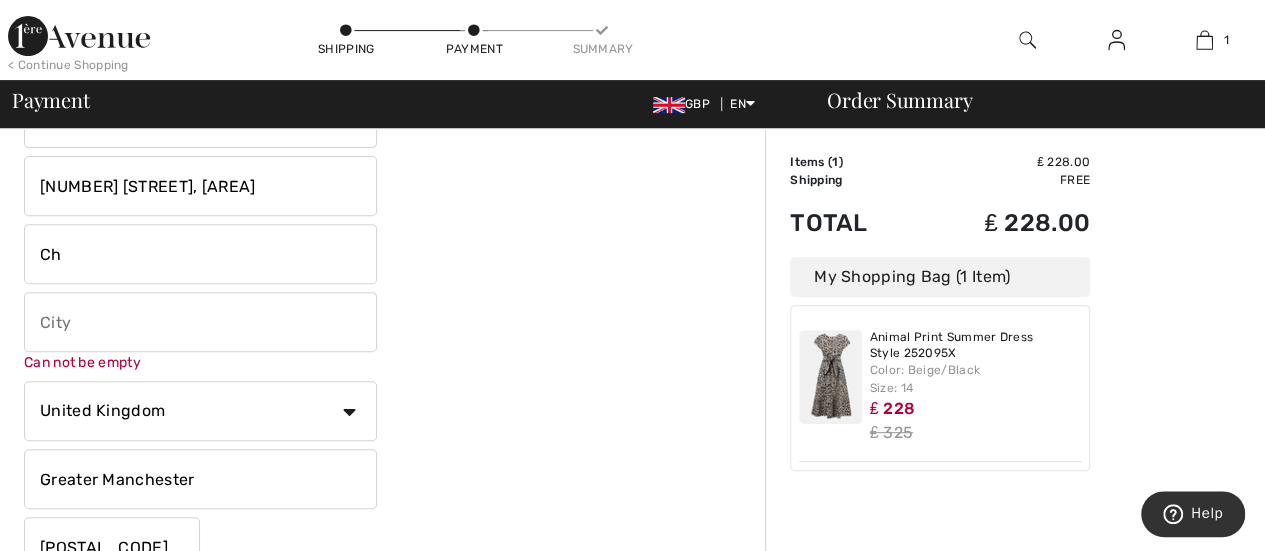 type on "C" 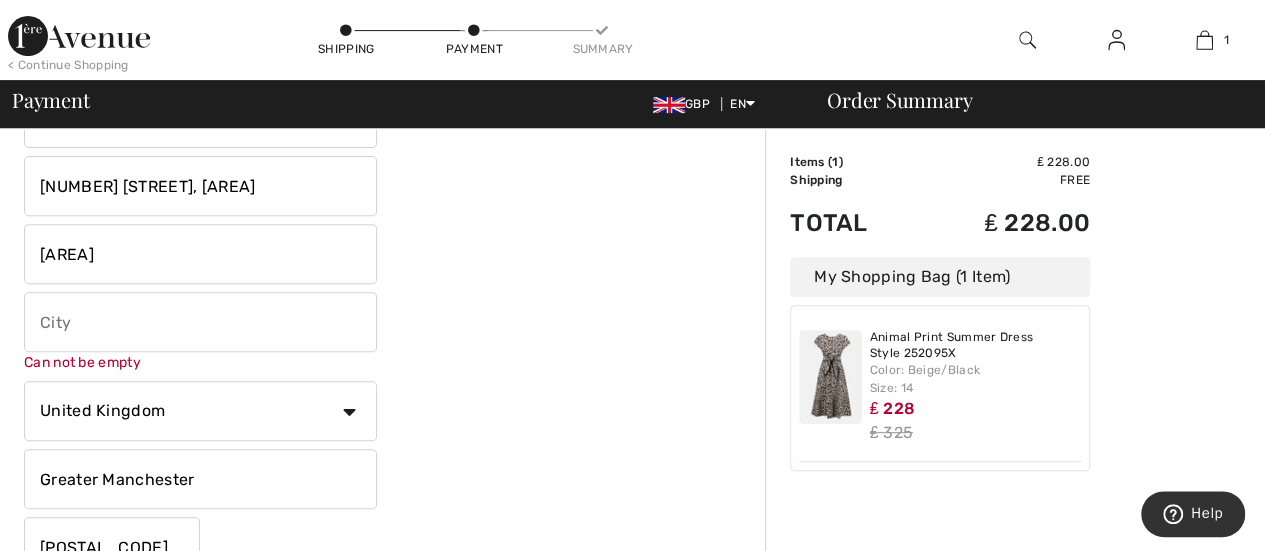 type on "Heskin" 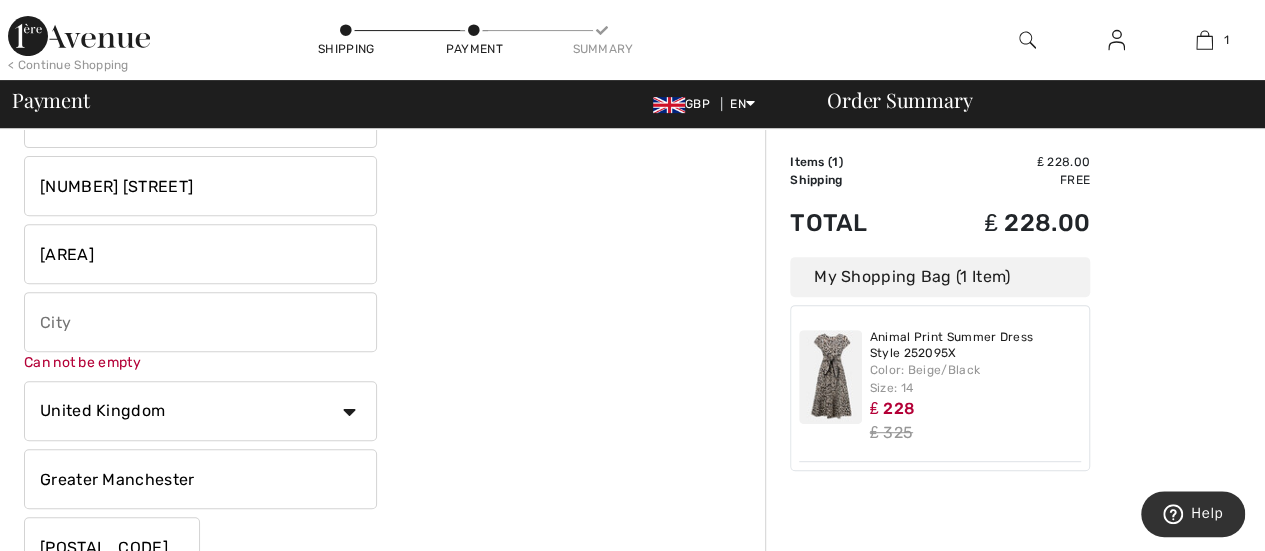 type on "25 Wood Lane" 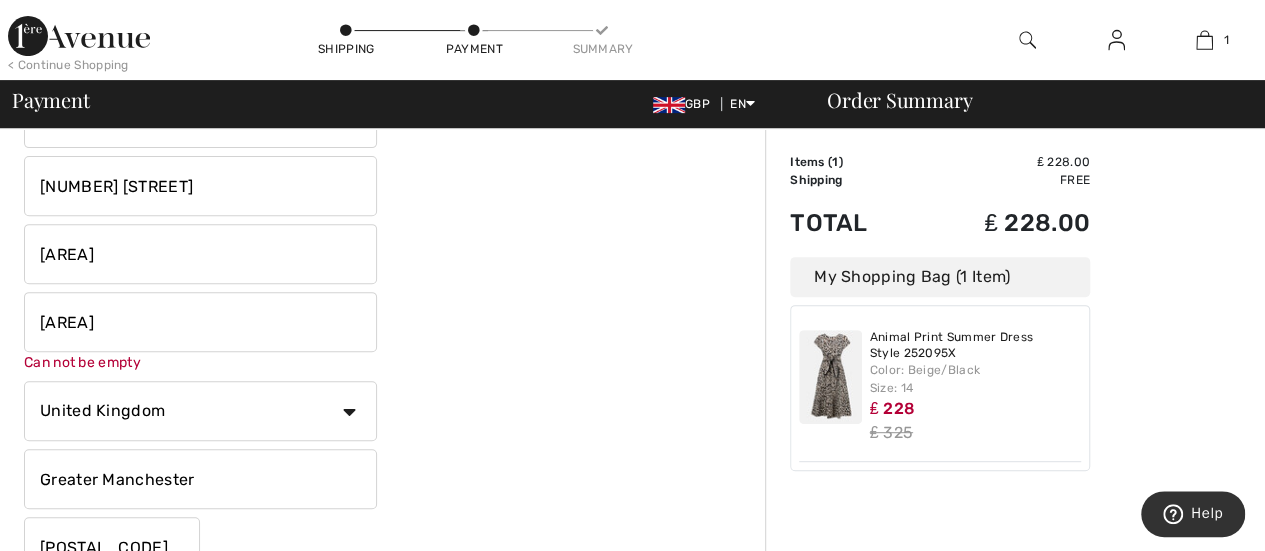 type on "Chorley" 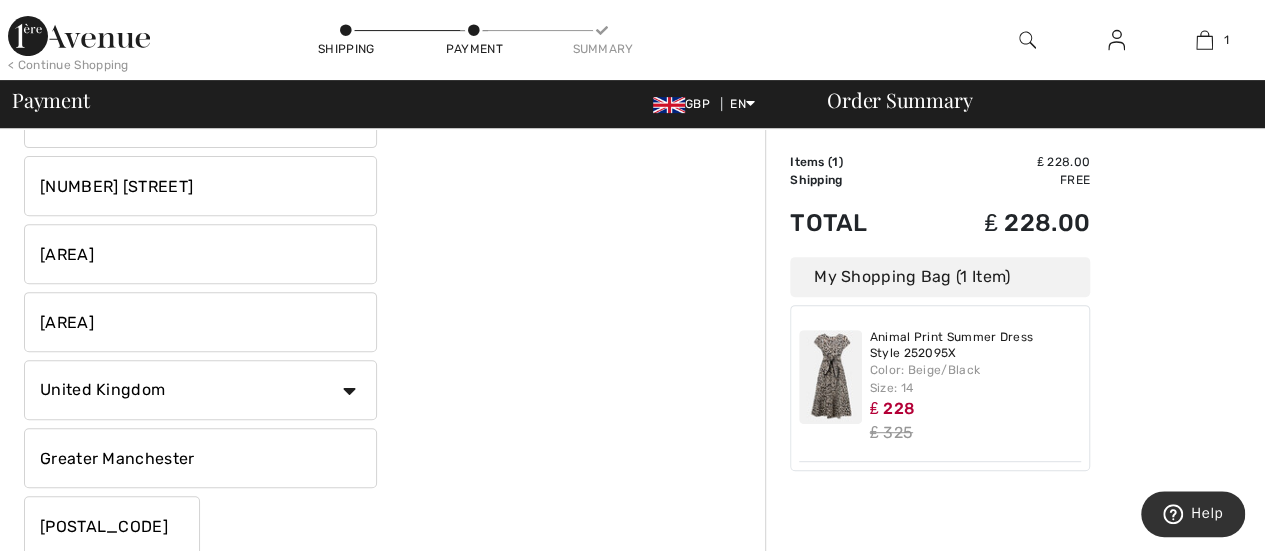 click on "Greater Manchester" at bounding box center [200, 458] 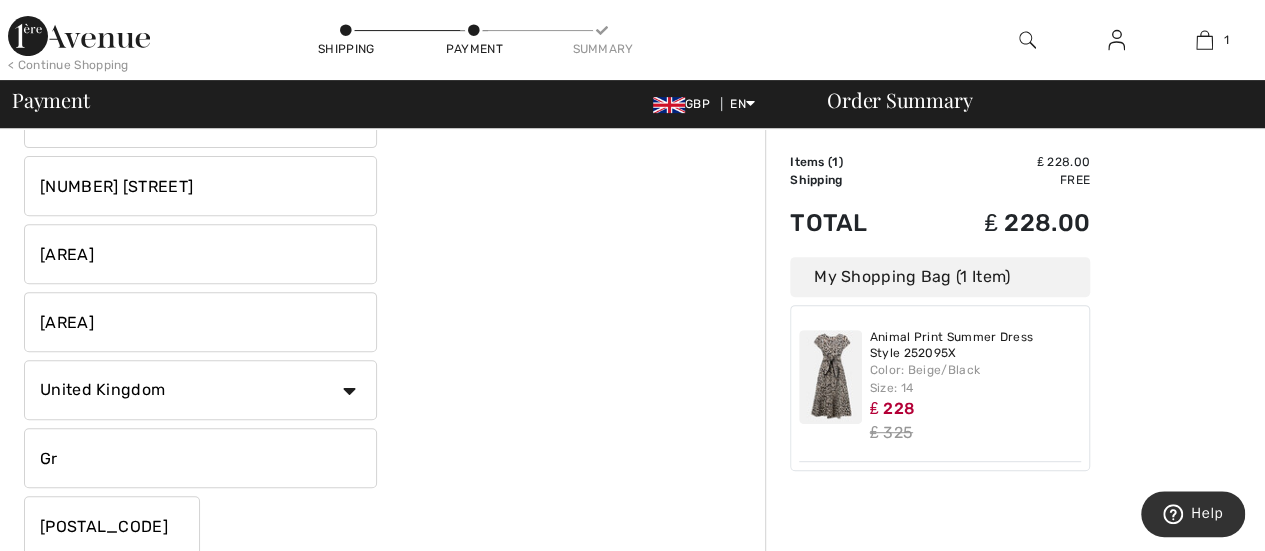 type on "G" 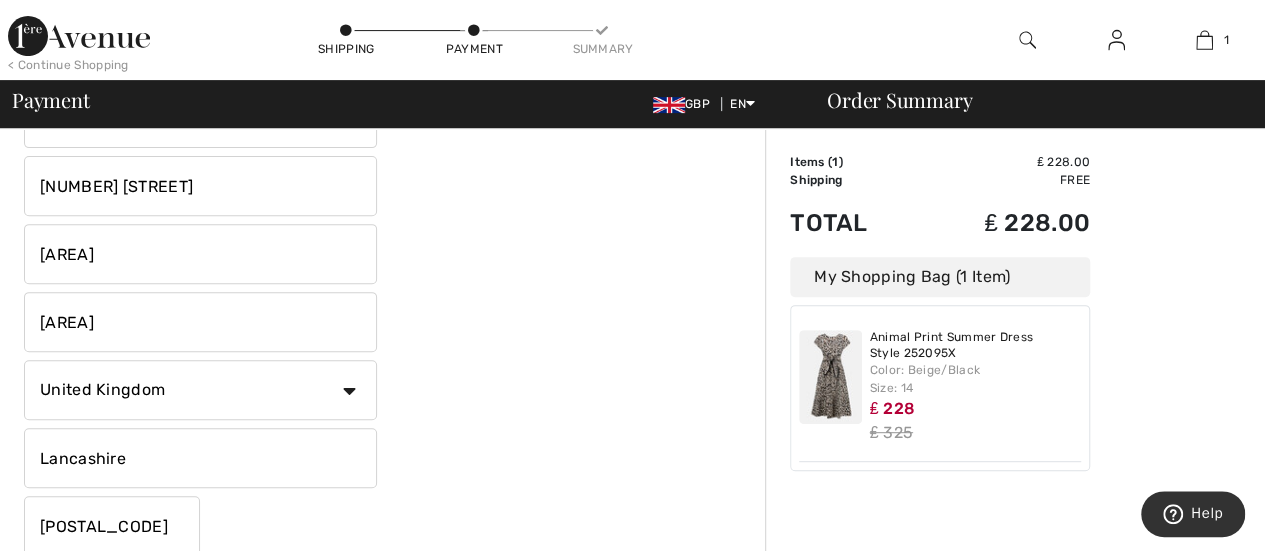 type on "Lancashire" 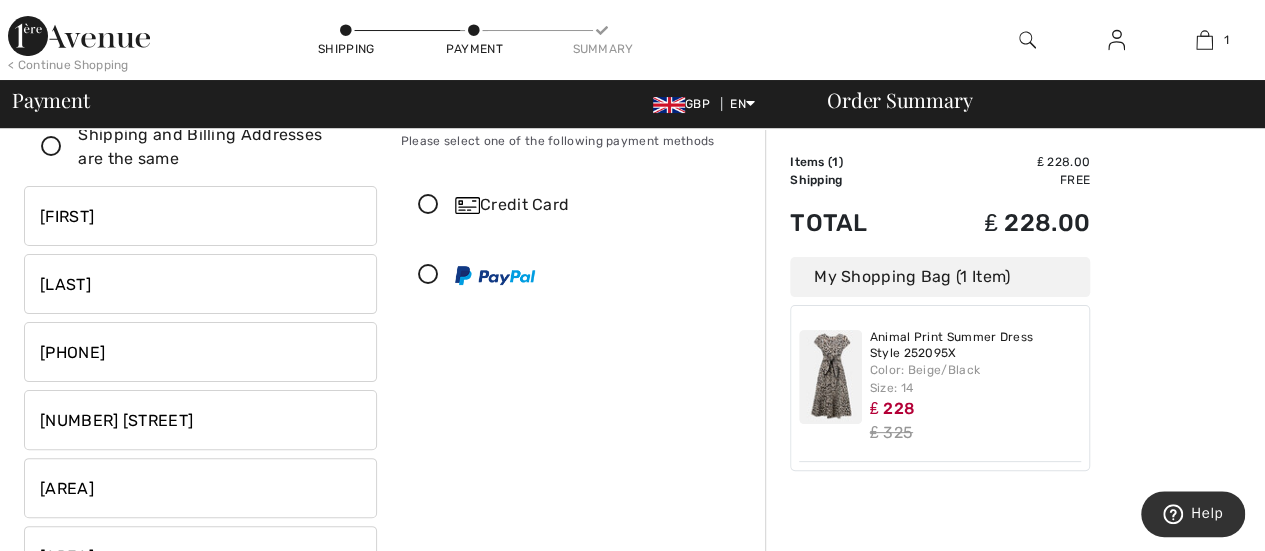 scroll, scrollTop: 0, scrollLeft: 0, axis: both 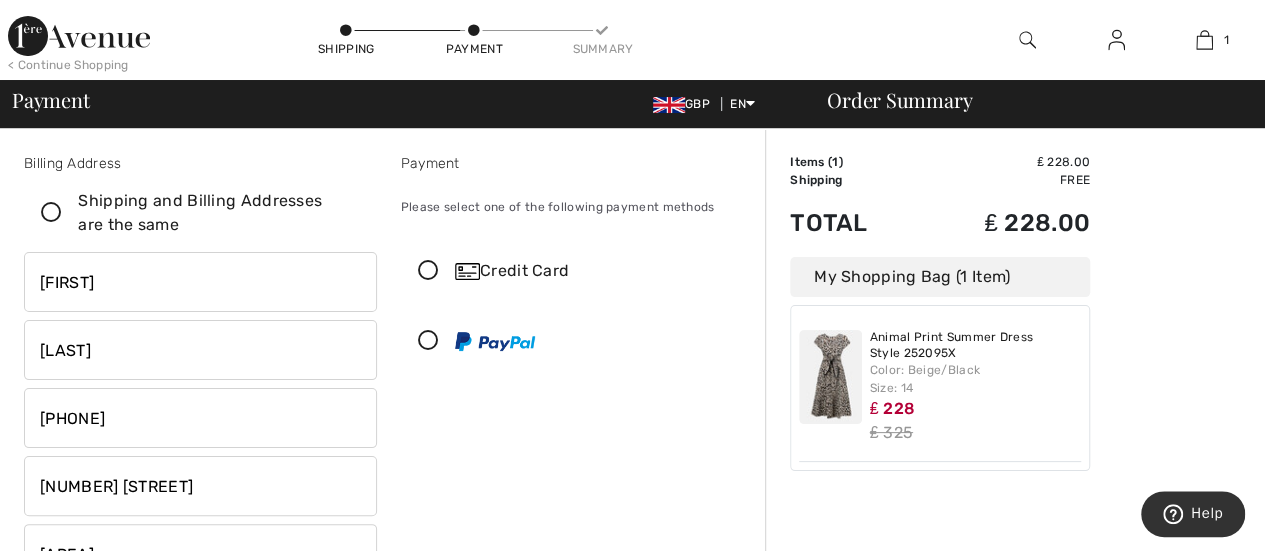 type on "PR75NU" 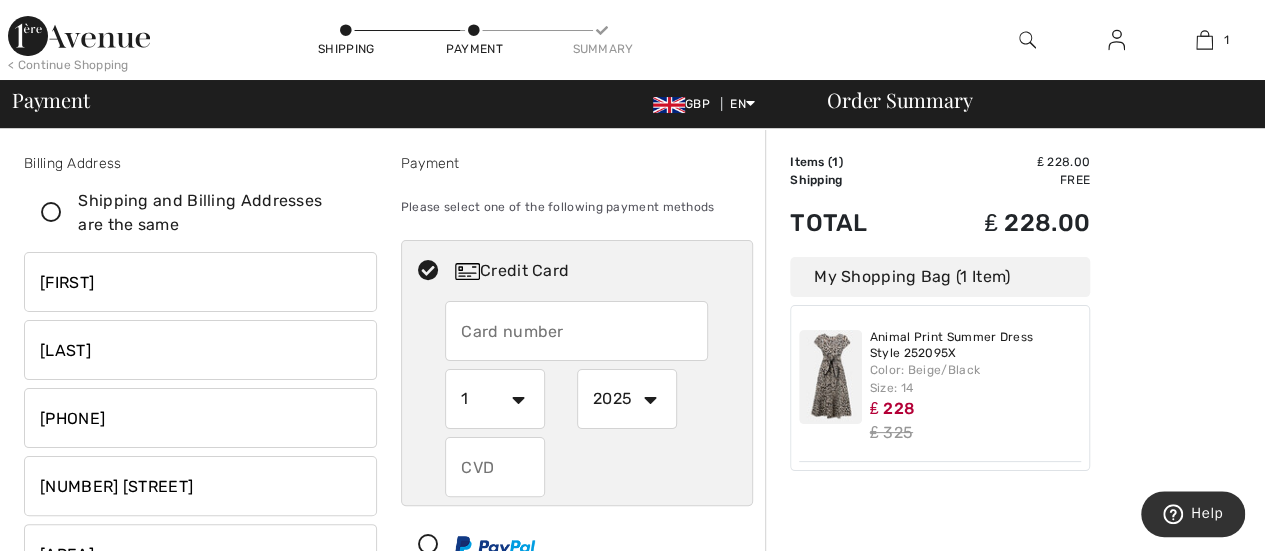 click at bounding box center [576, 331] 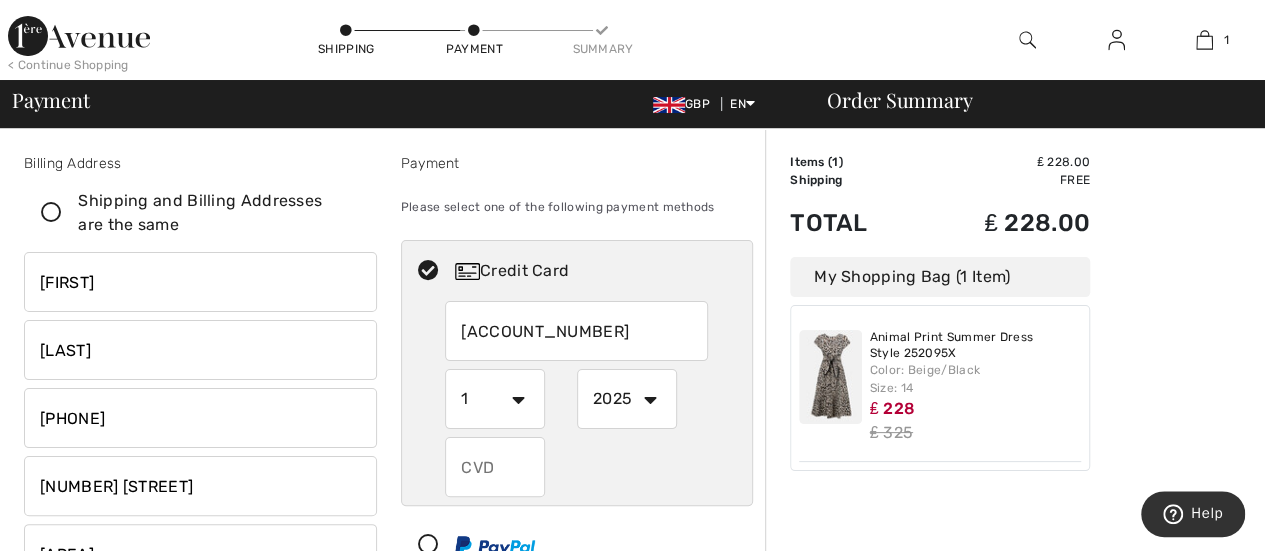 type on "5451005001408832" 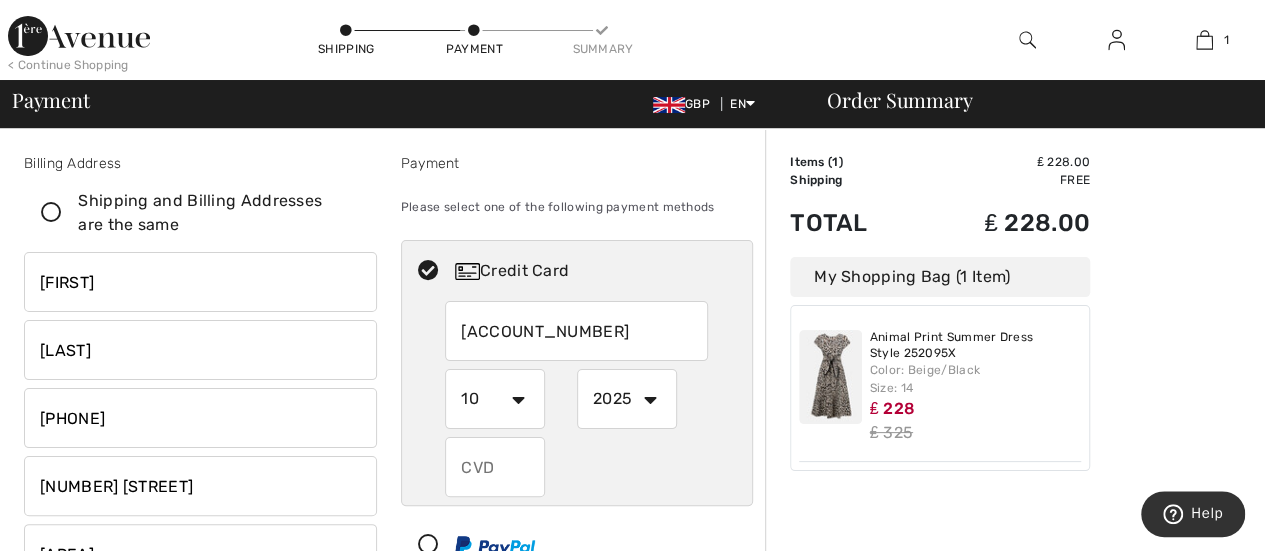 click on "1
2
3
4
5
6
7
8
9
10
11
12" at bounding box center (495, 399) 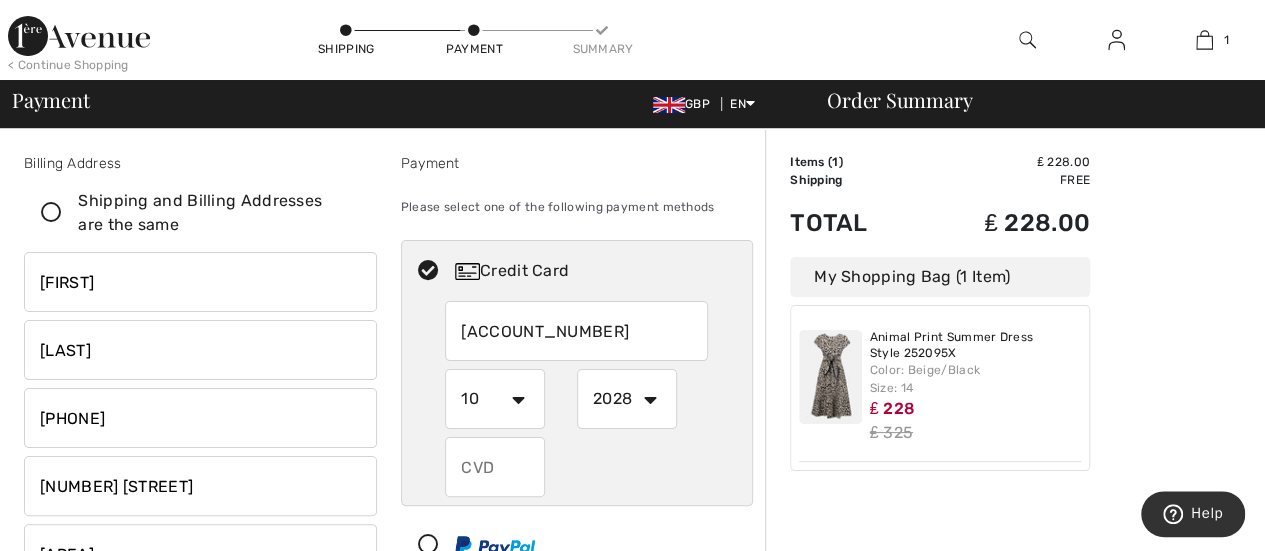 click on "2025
2026
2027
2028
2029
2030
2031
2032
2033
2034
2035" at bounding box center [627, 399] 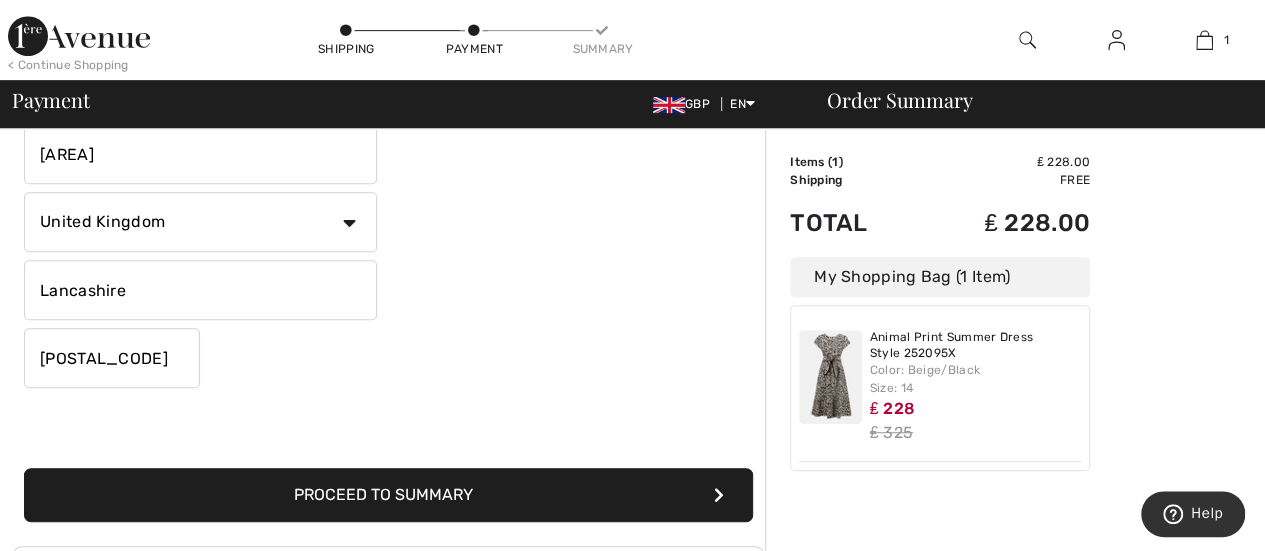 scroll, scrollTop: 500, scrollLeft: 0, axis: vertical 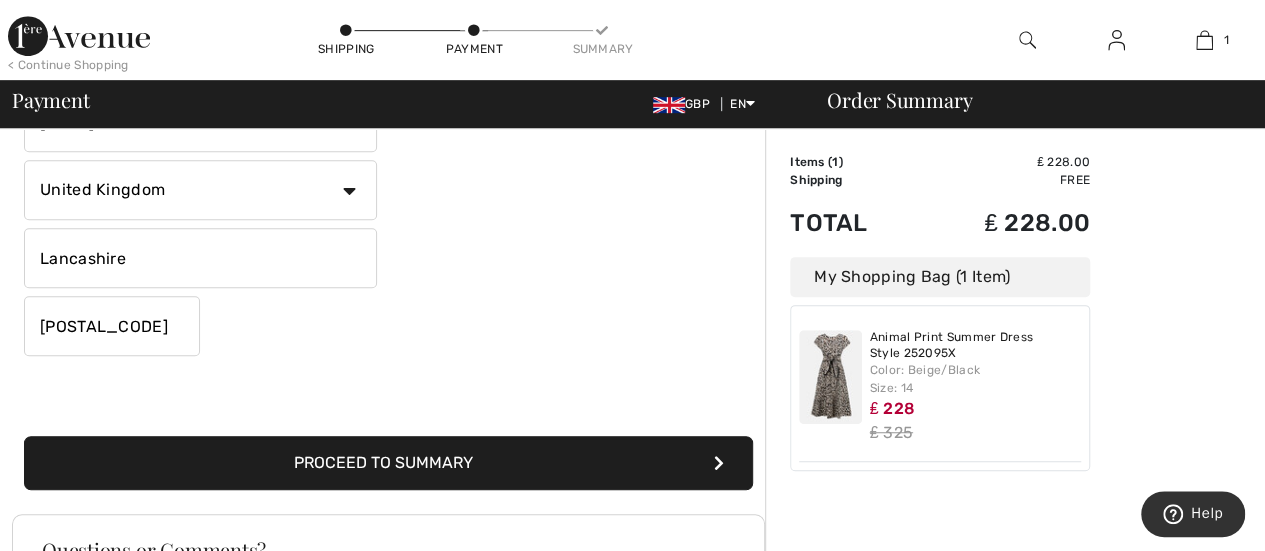 type on "631" 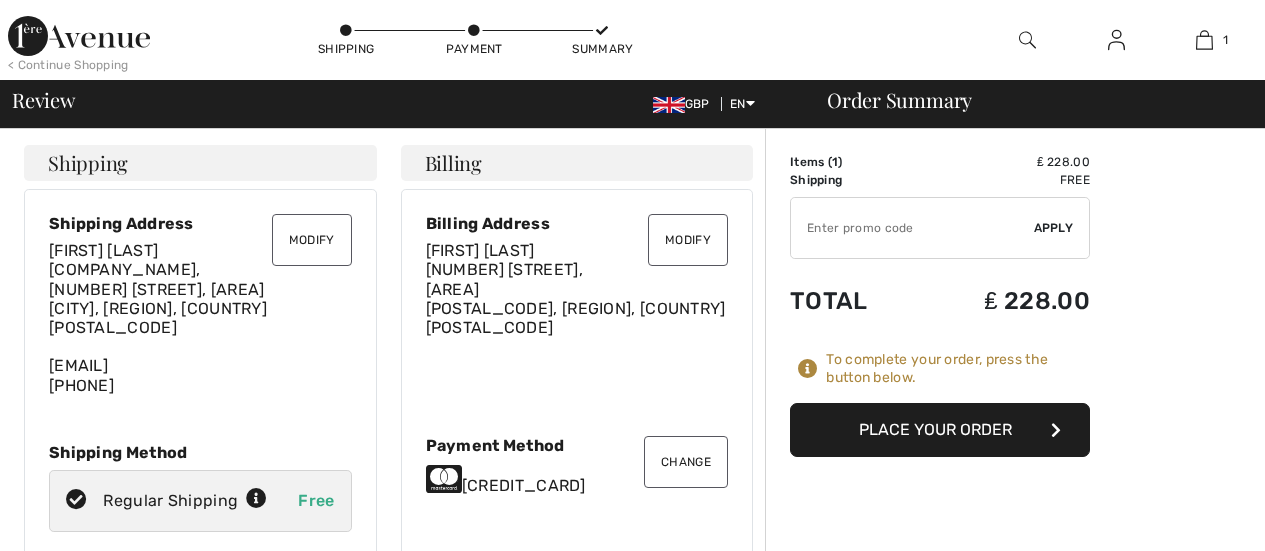 scroll, scrollTop: 0, scrollLeft: 0, axis: both 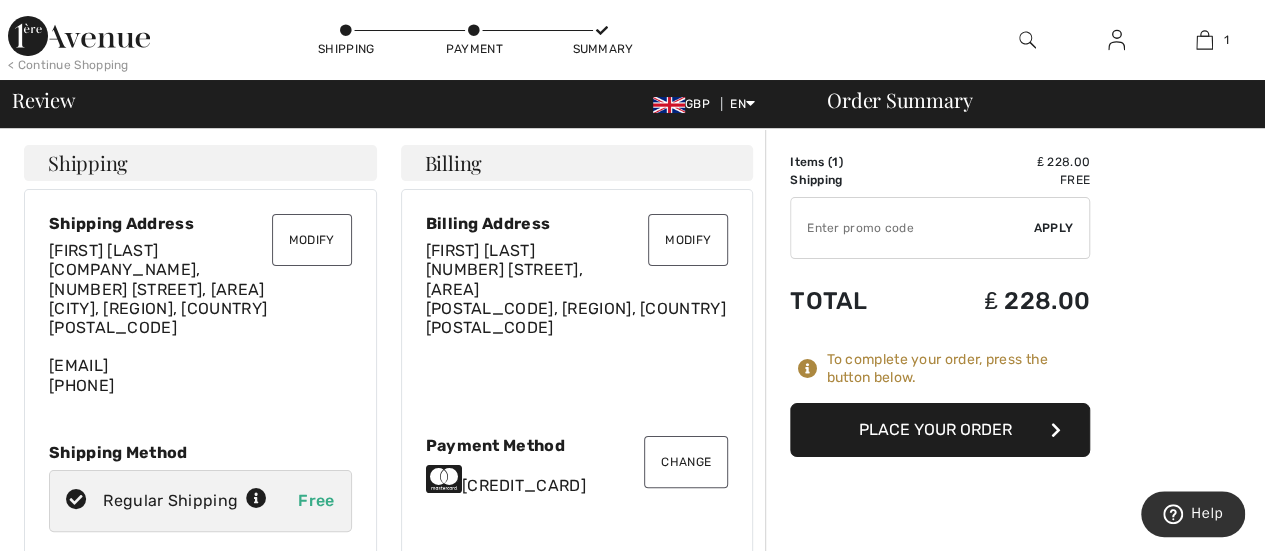 click on "Place Your Order" at bounding box center (940, 430) 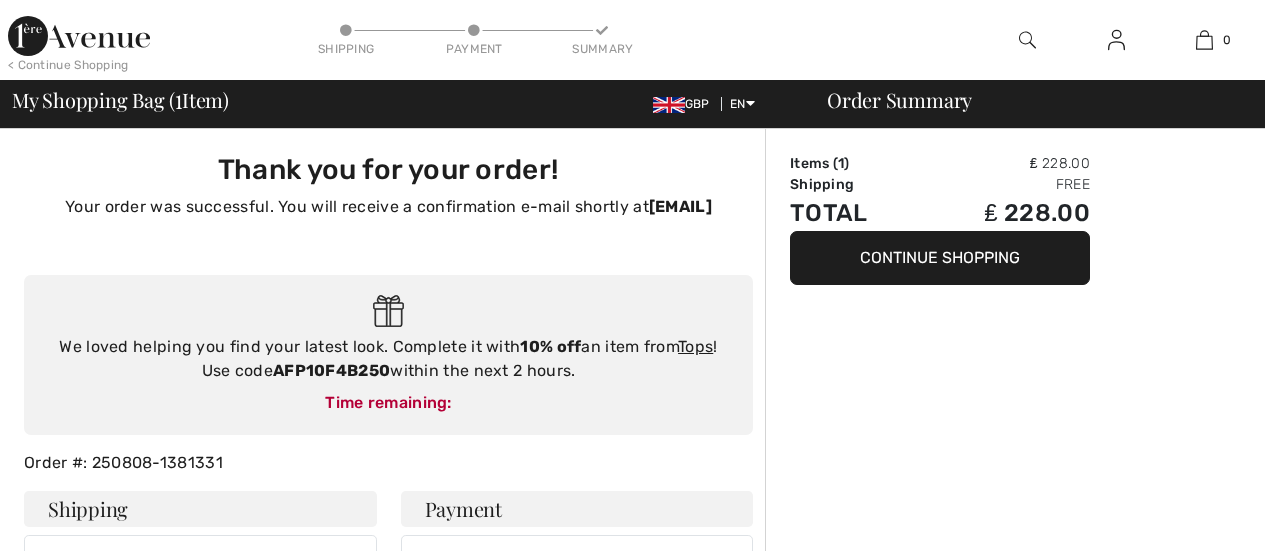 scroll, scrollTop: 0, scrollLeft: 0, axis: both 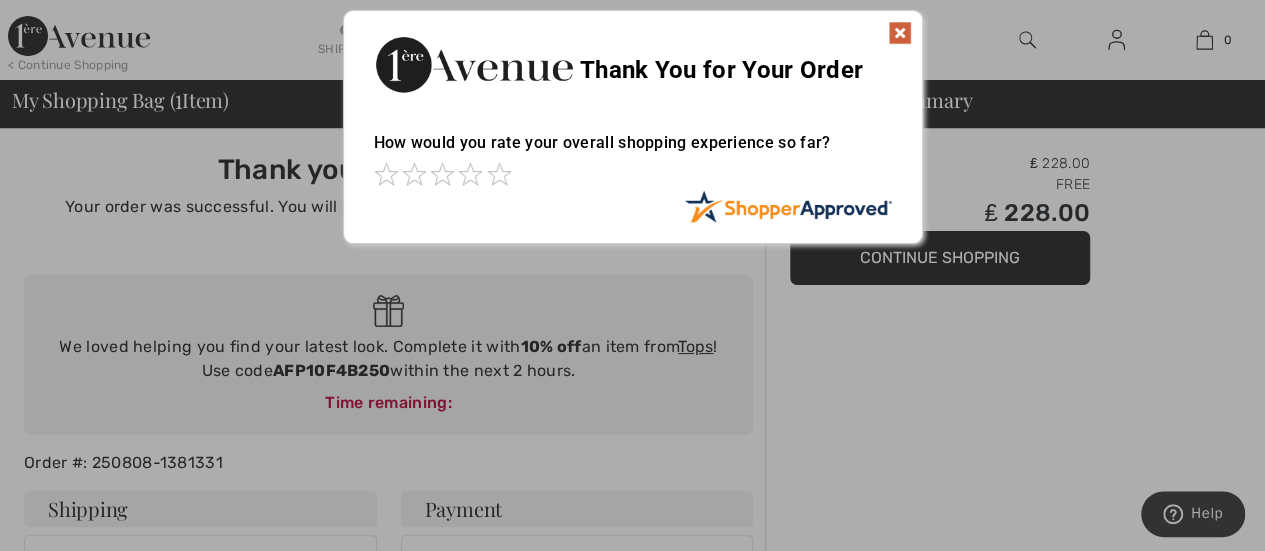 click at bounding box center (900, 33) 